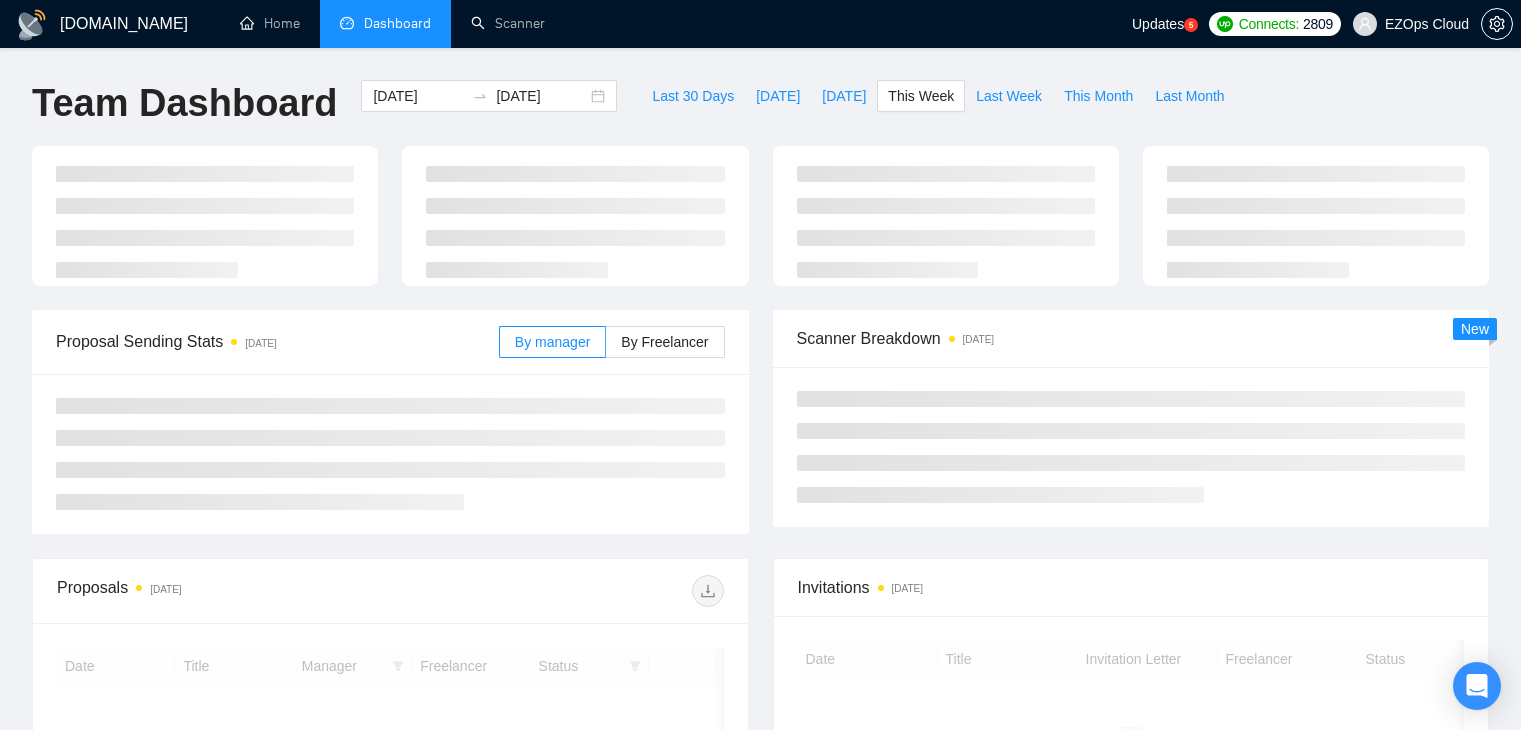 scroll, scrollTop: 0, scrollLeft: 0, axis: both 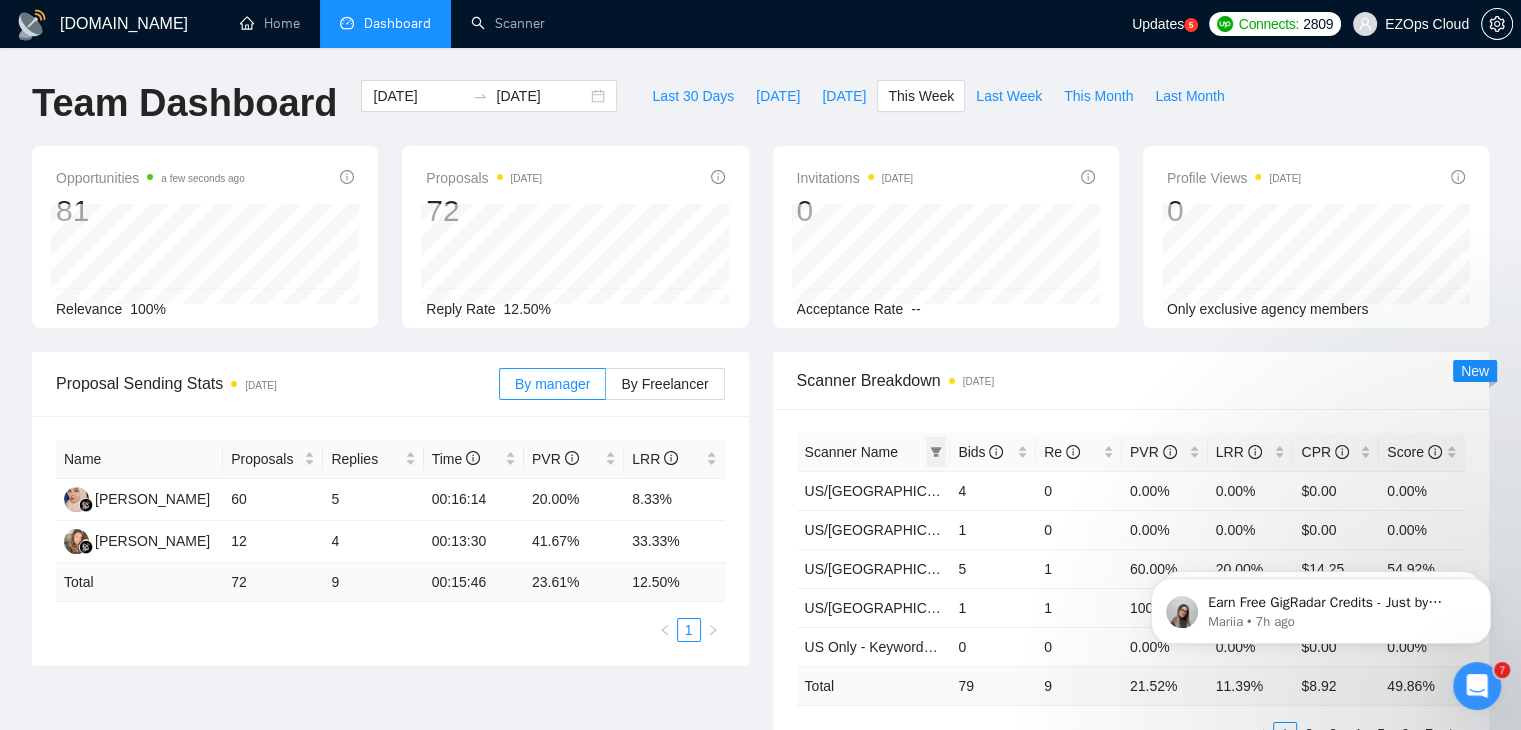 click at bounding box center [936, 452] 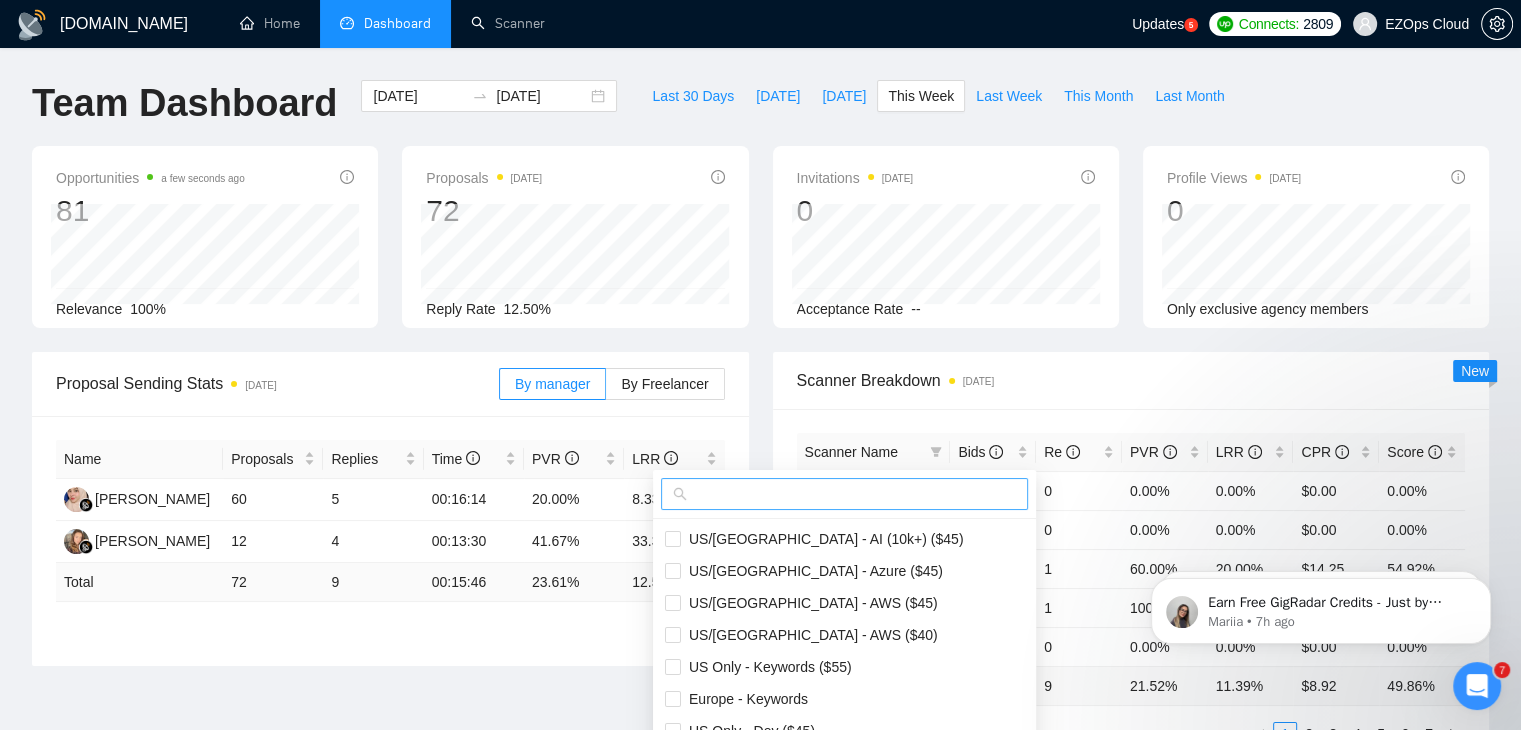 click at bounding box center (853, 494) 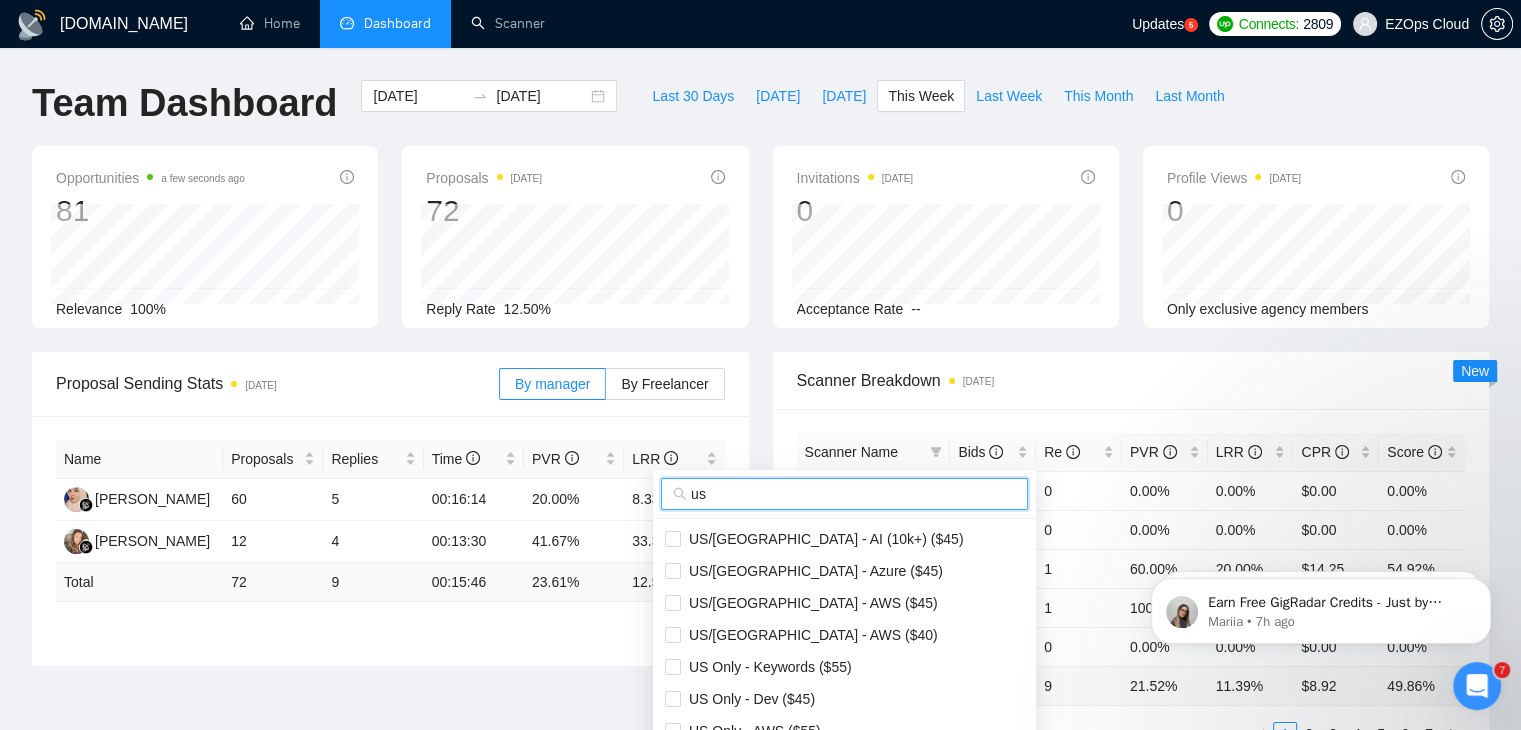 scroll, scrollTop: 100, scrollLeft: 0, axis: vertical 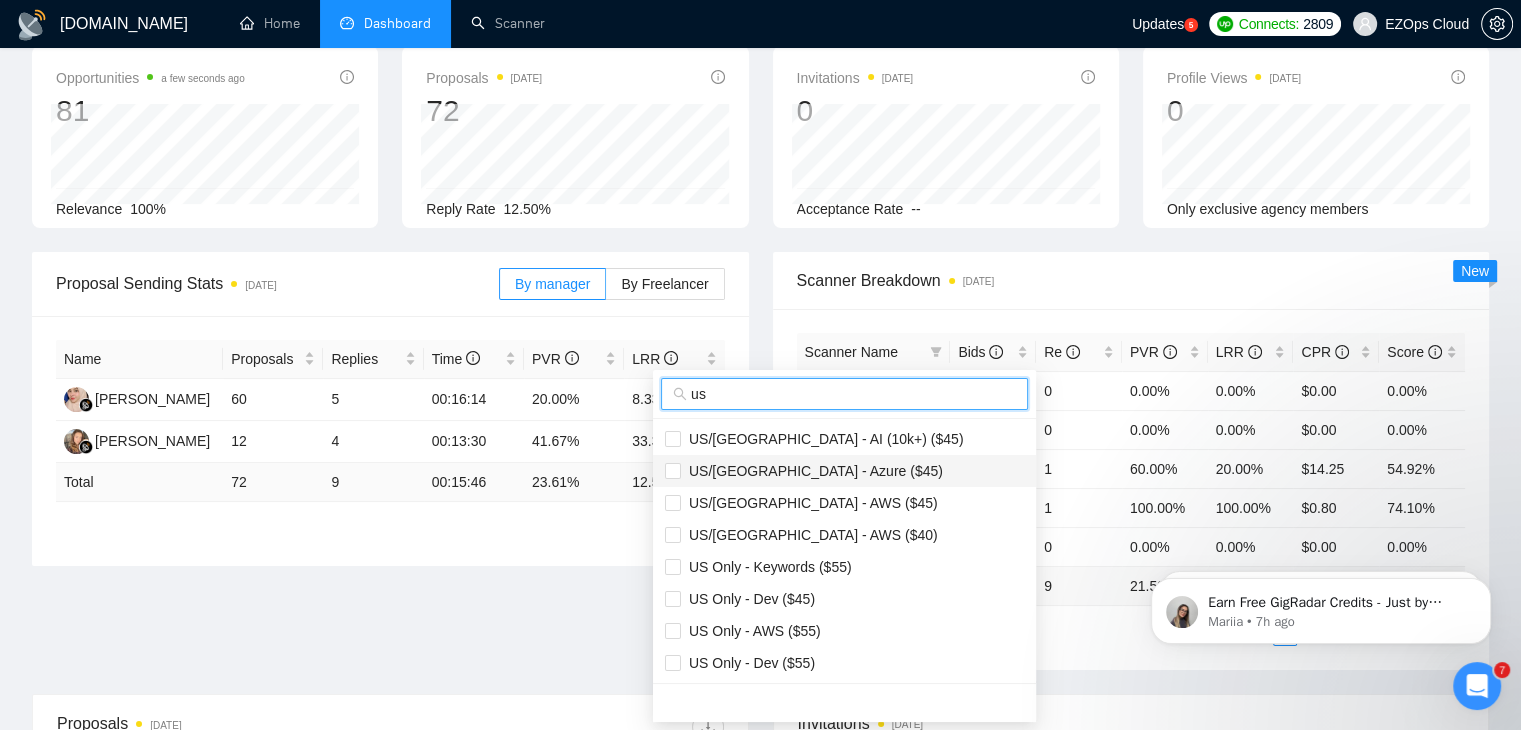 type on "us" 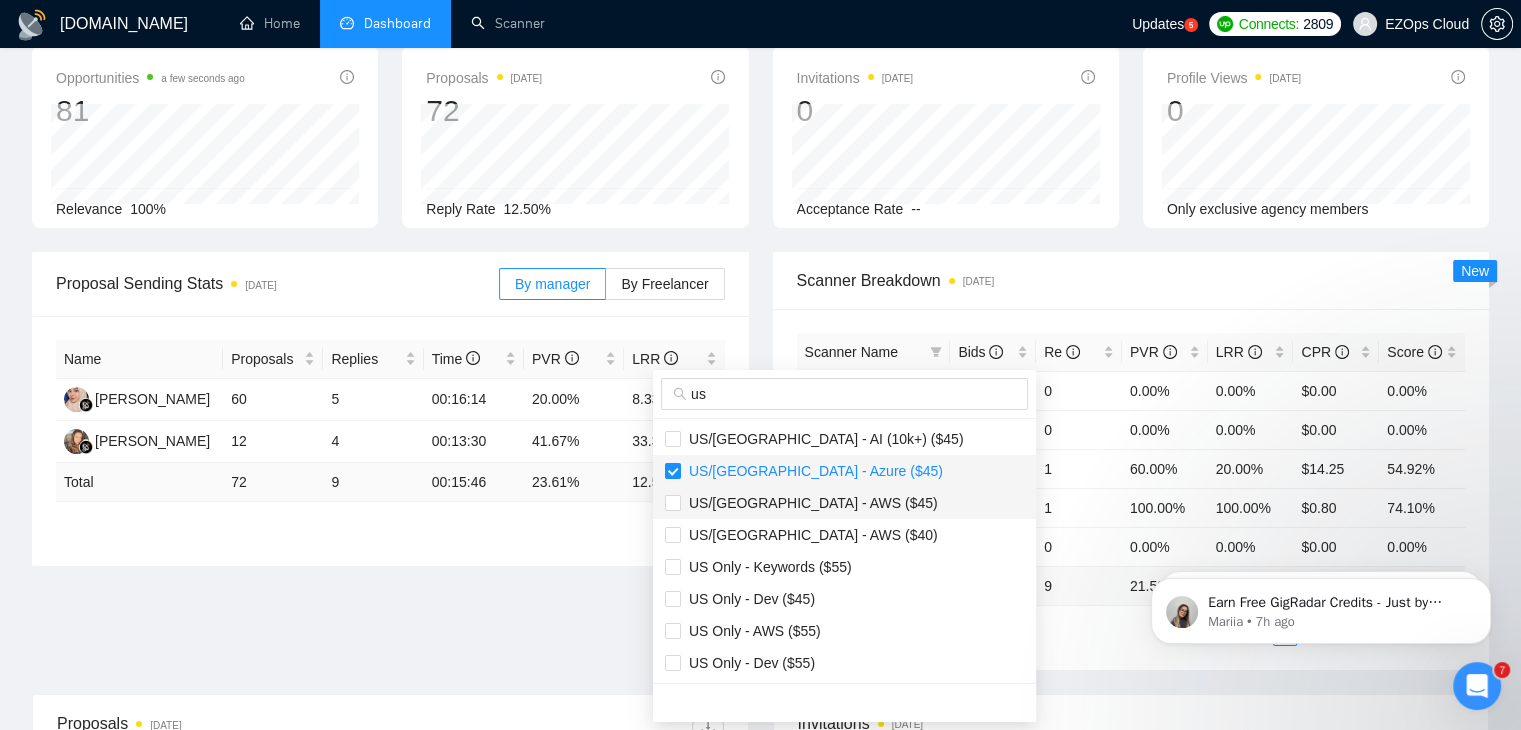 click on "US/[GEOGRAPHIC_DATA] - AWS ($45)" at bounding box center [809, 503] 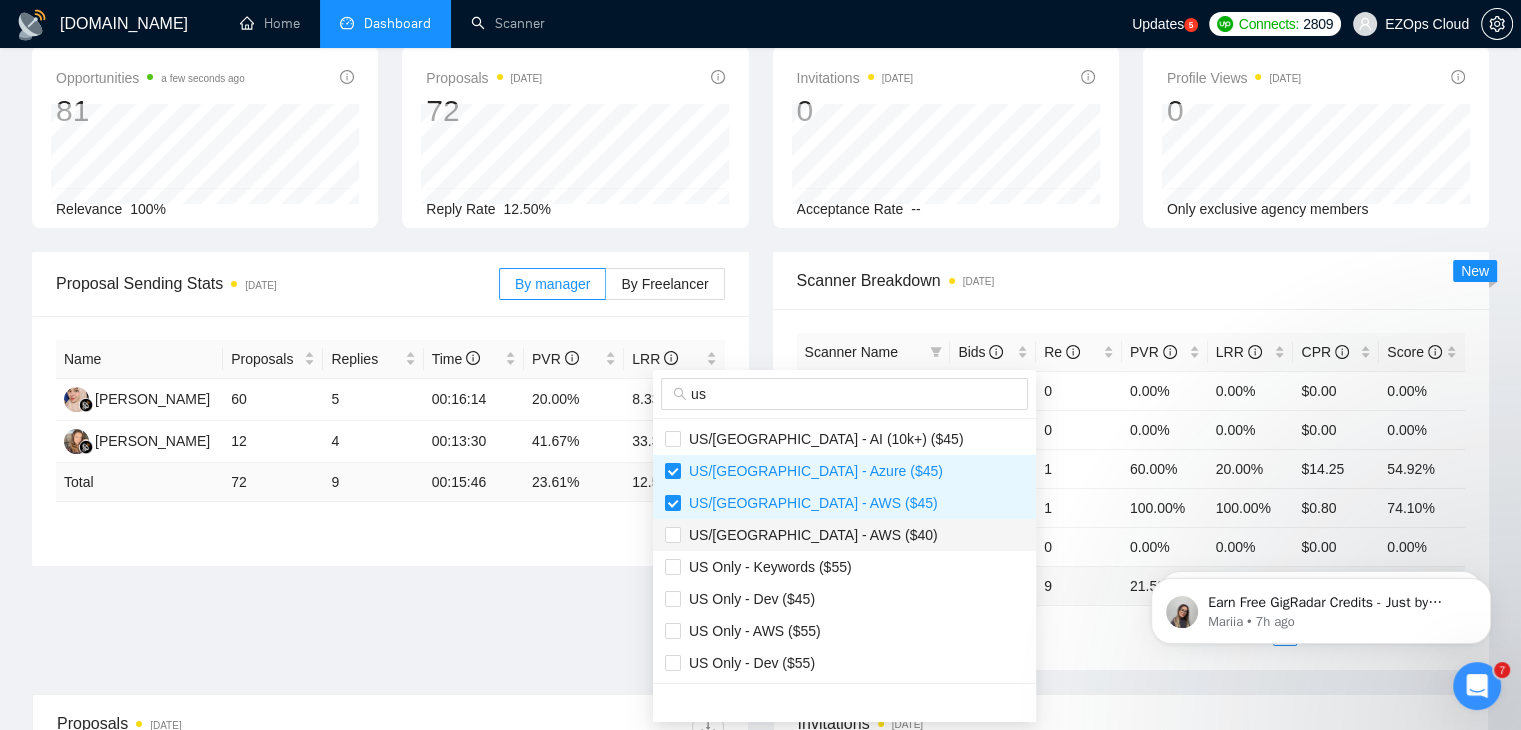 click on "US/[GEOGRAPHIC_DATA] - AWS ($40)" at bounding box center [809, 535] 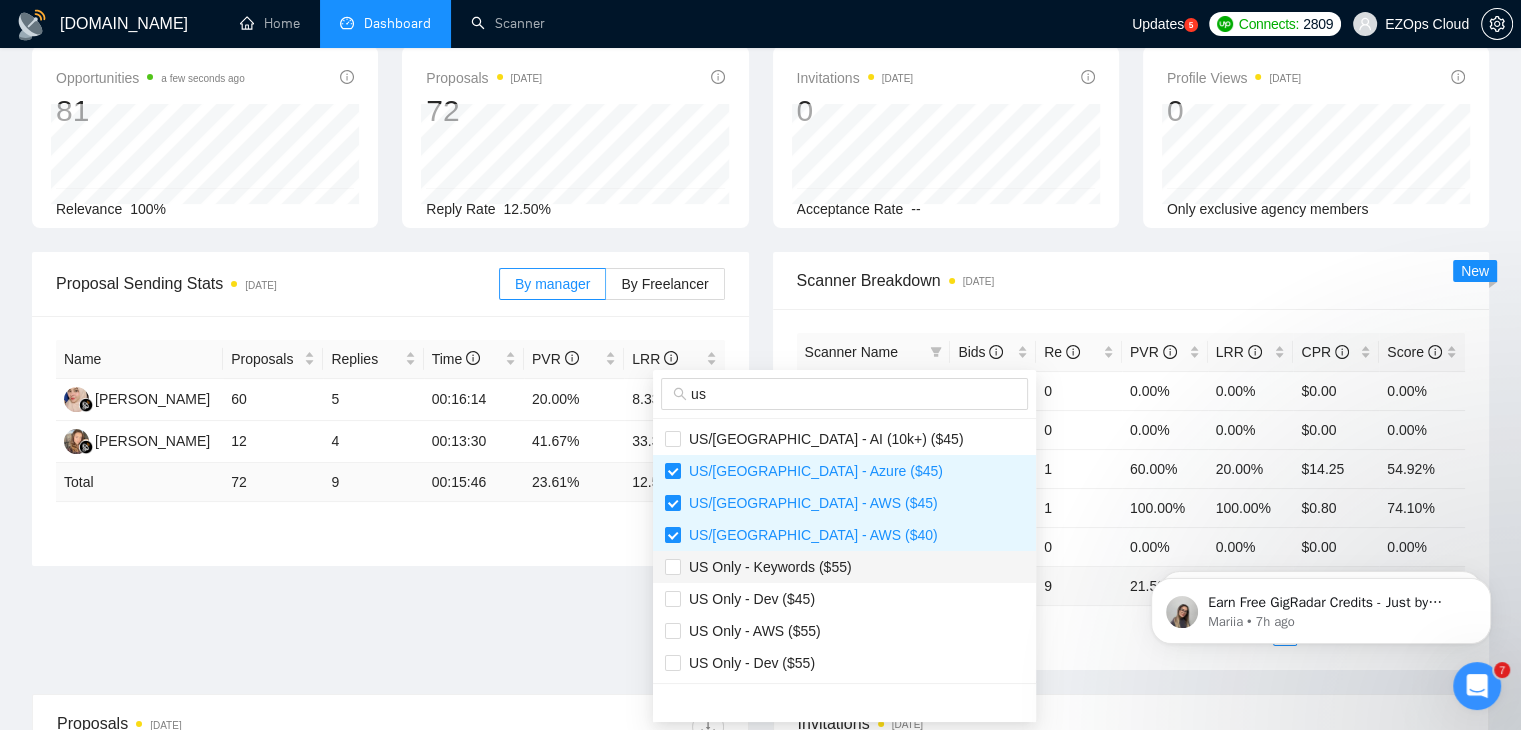 click on "US Only - Keywords ($55)" at bounding box center [766, 567] 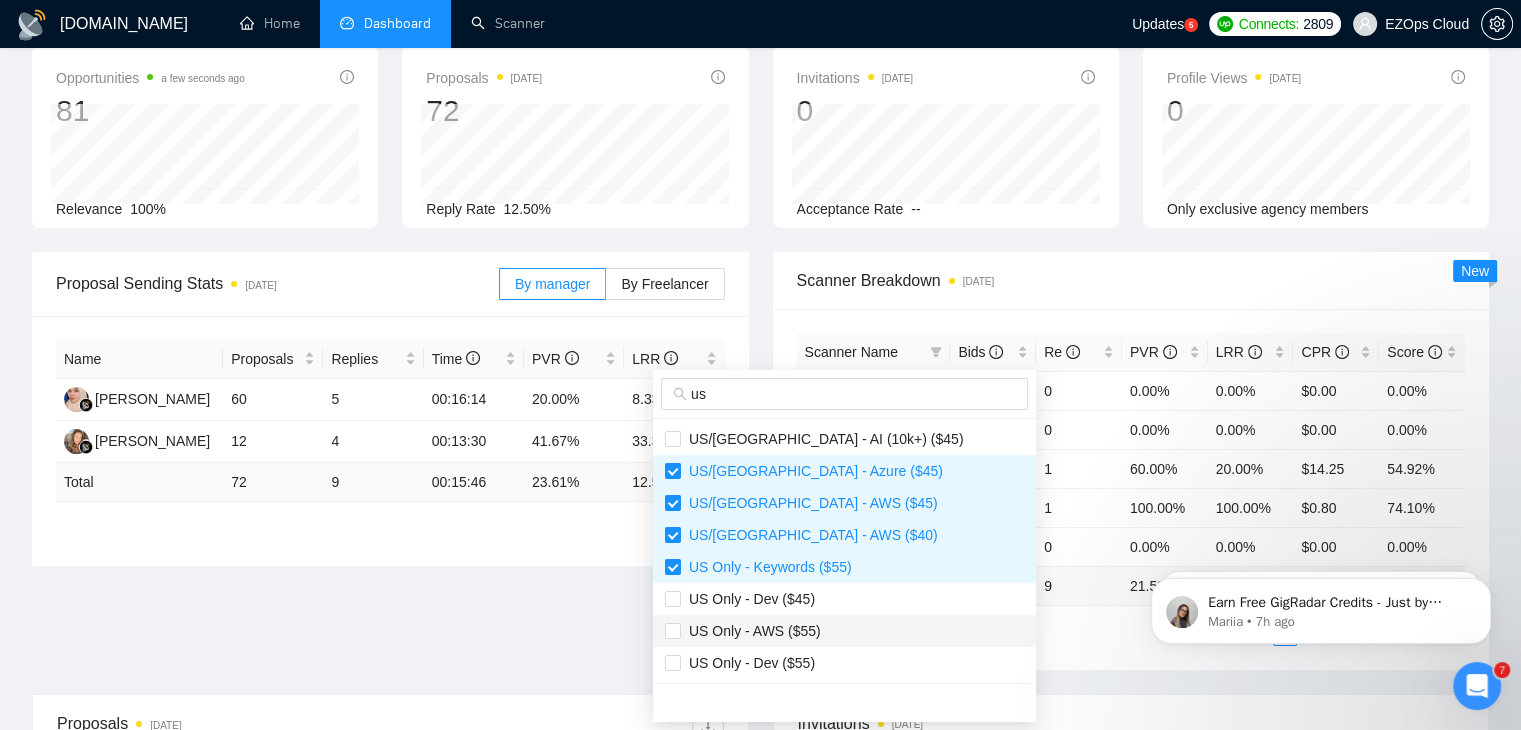 click on "US Only - AWS ($55)" at bounding box center [844, 631] 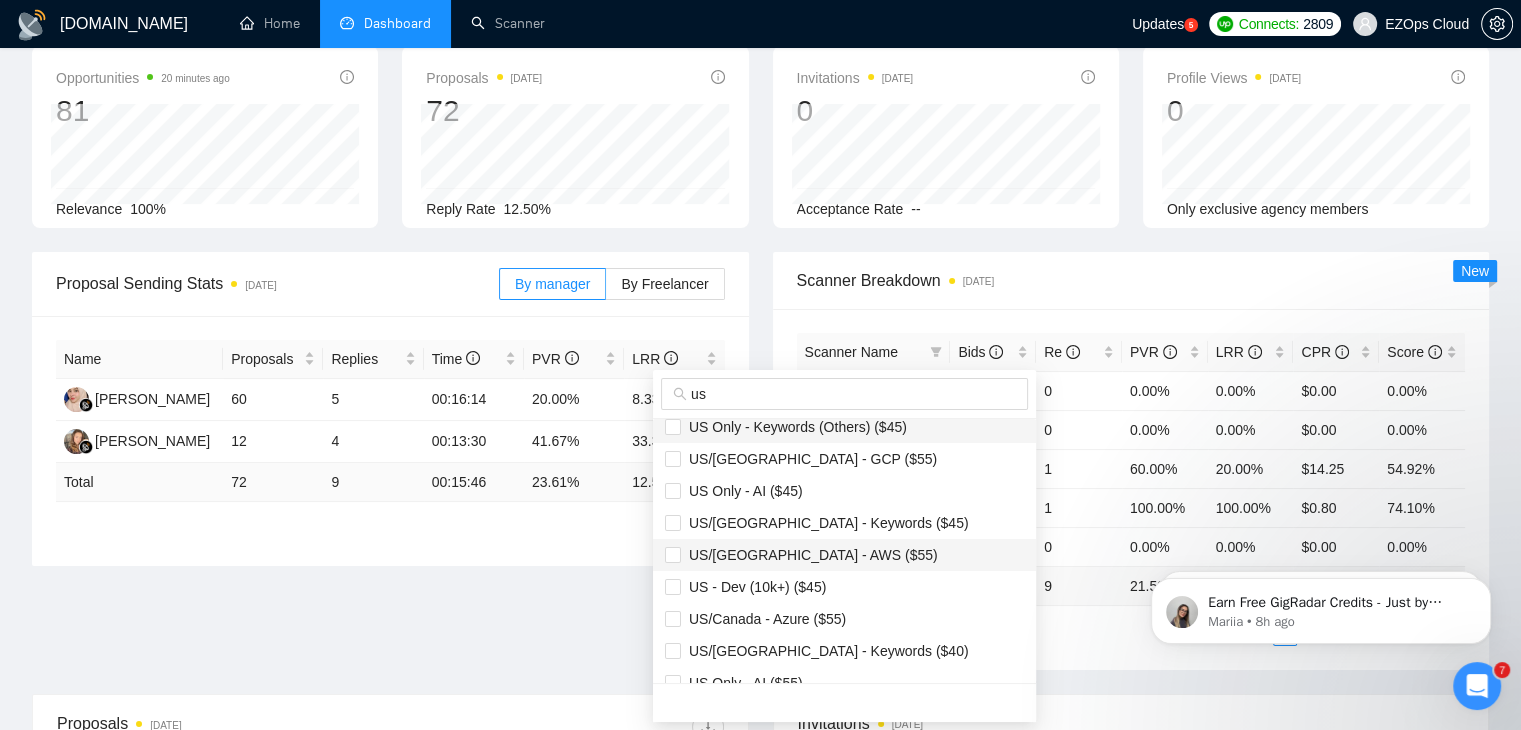 scroll, scrollTop: 200, scrollLeft: 0, axis: vertical 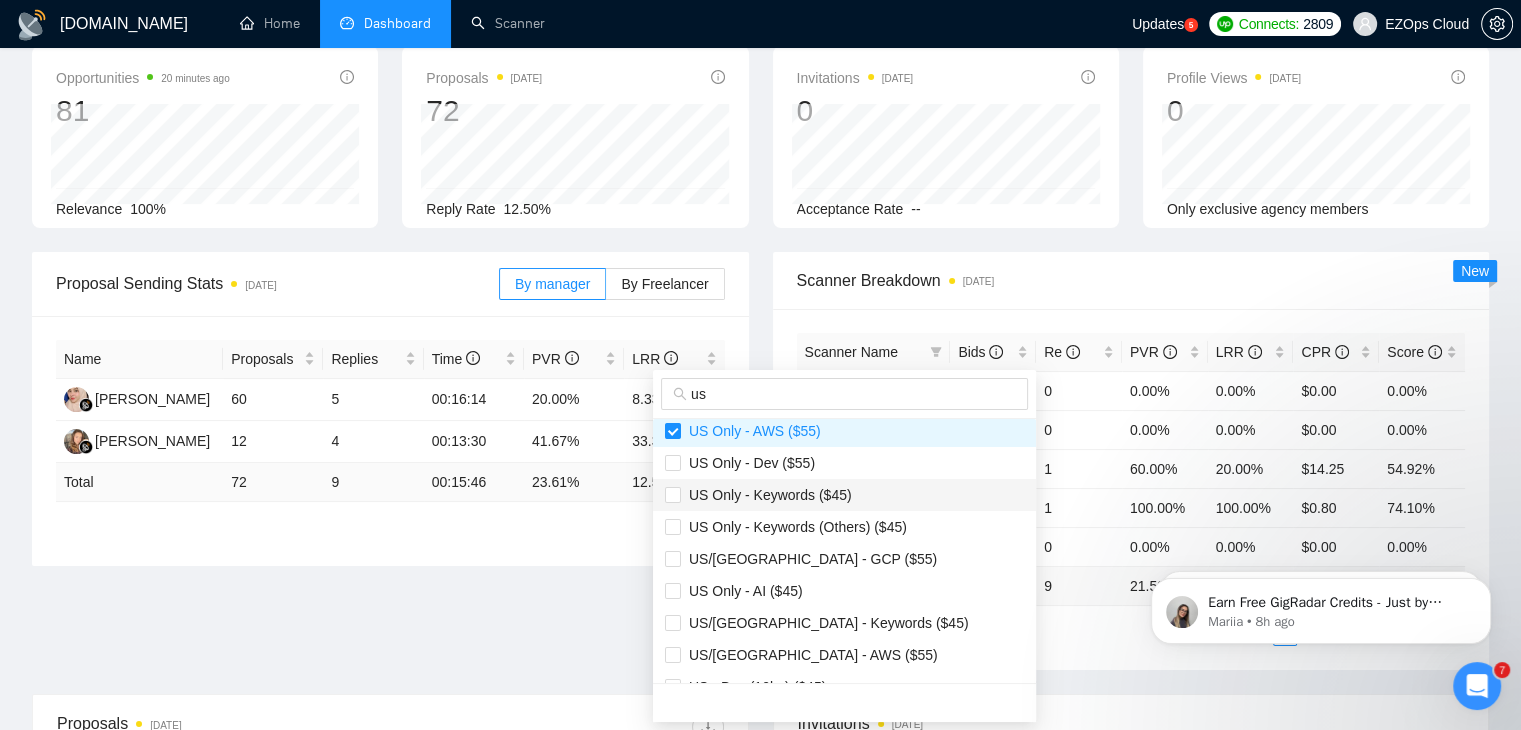 click on "US Only - Keywords ($45)" at bounding box center (766, 495) 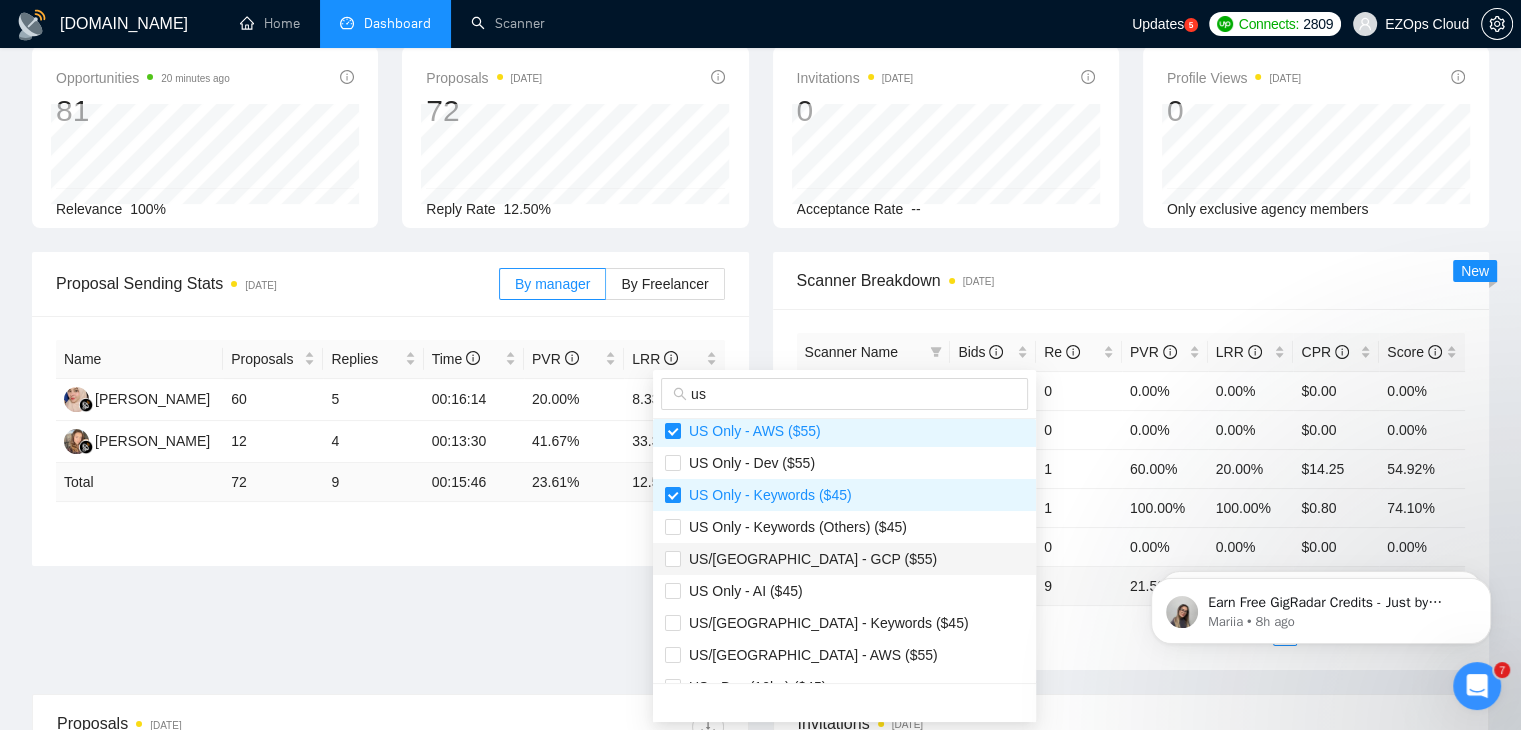 click on "US/[GEOGRAPHIC_DATA] - GCP ($55)" at bounding box center [809, 559] 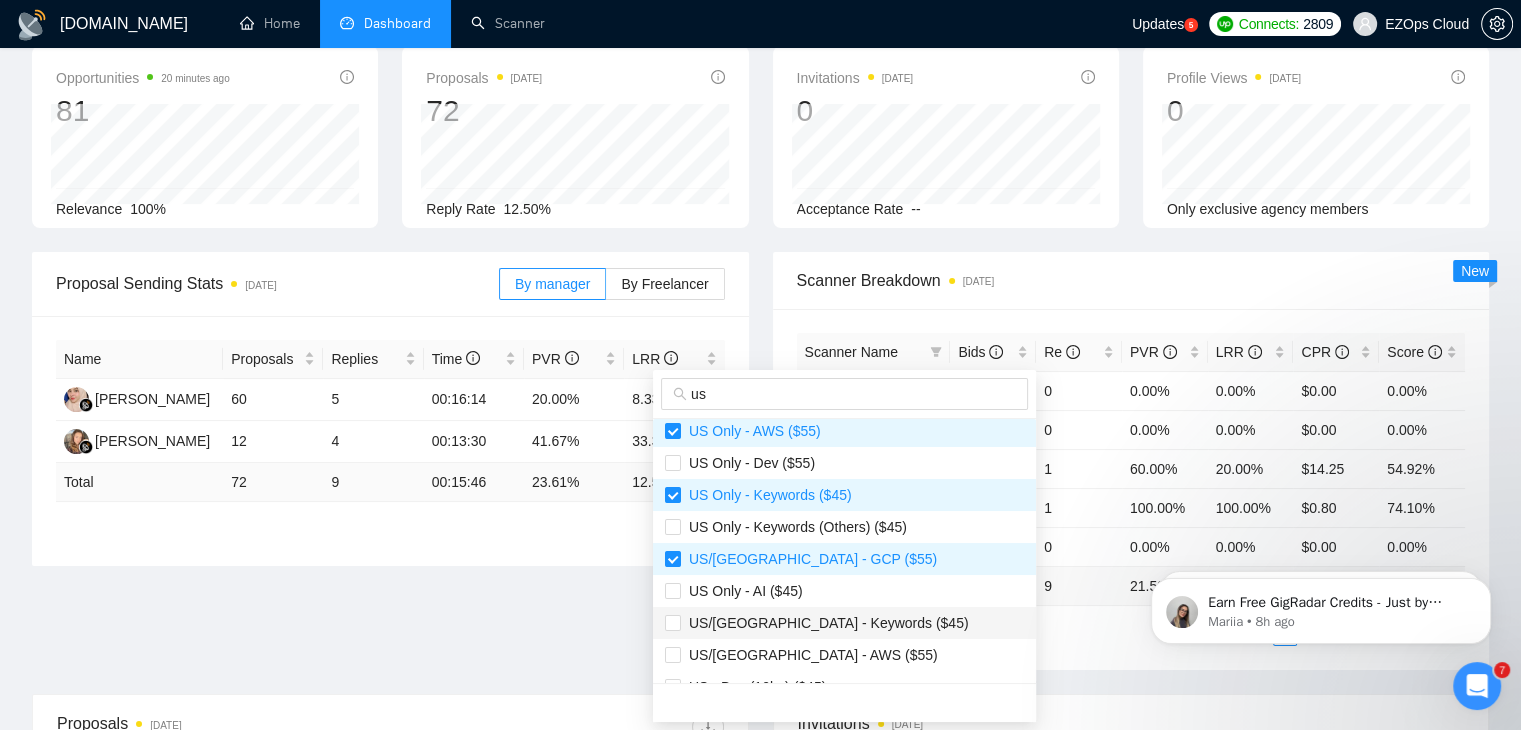 click on "US/[GEOGRAPHIC_DATA] - Keywords ($45)" at bounding box center [844, 623] 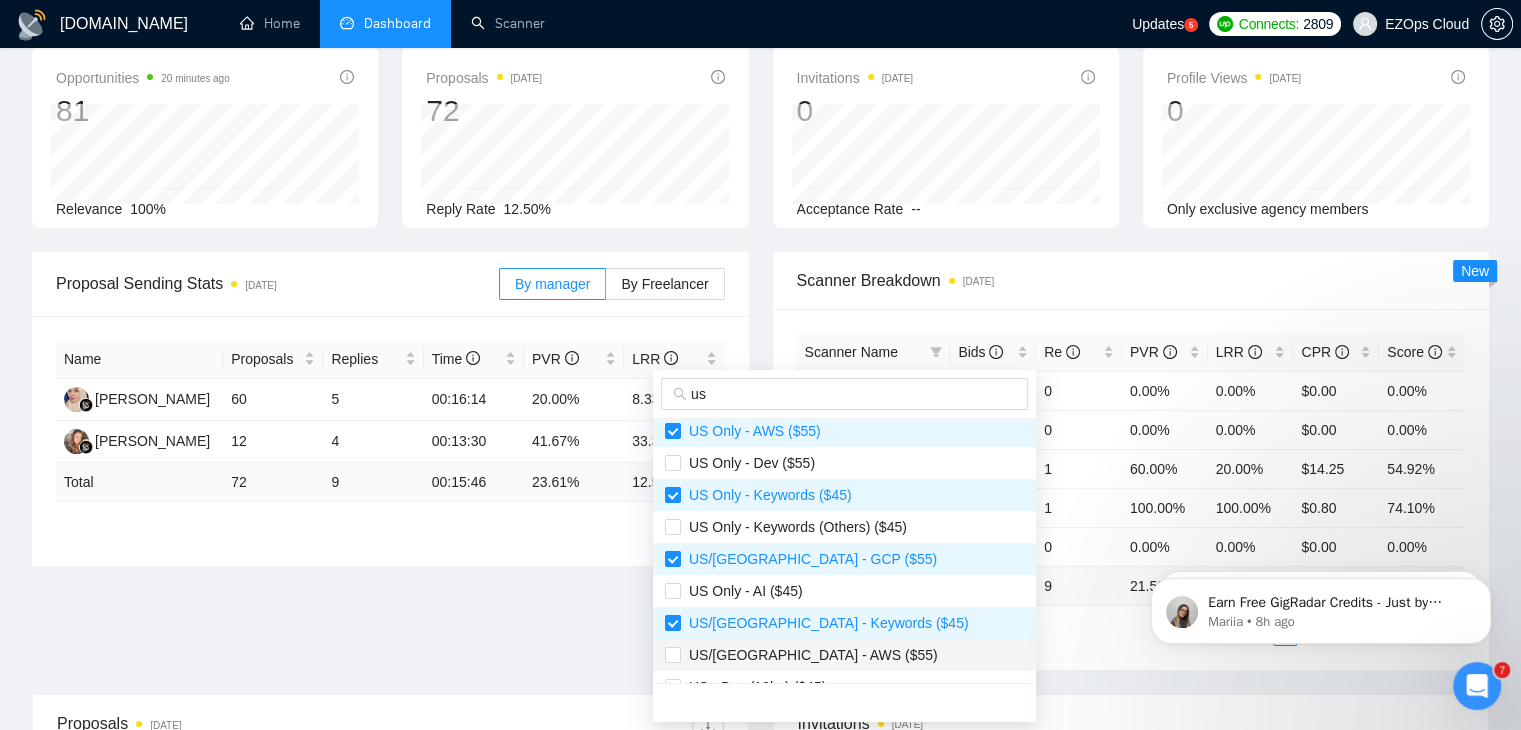 click on "US/[GEOGRAPHIC_DATA] - AWS ($55)" at bounding box center (844, 655) 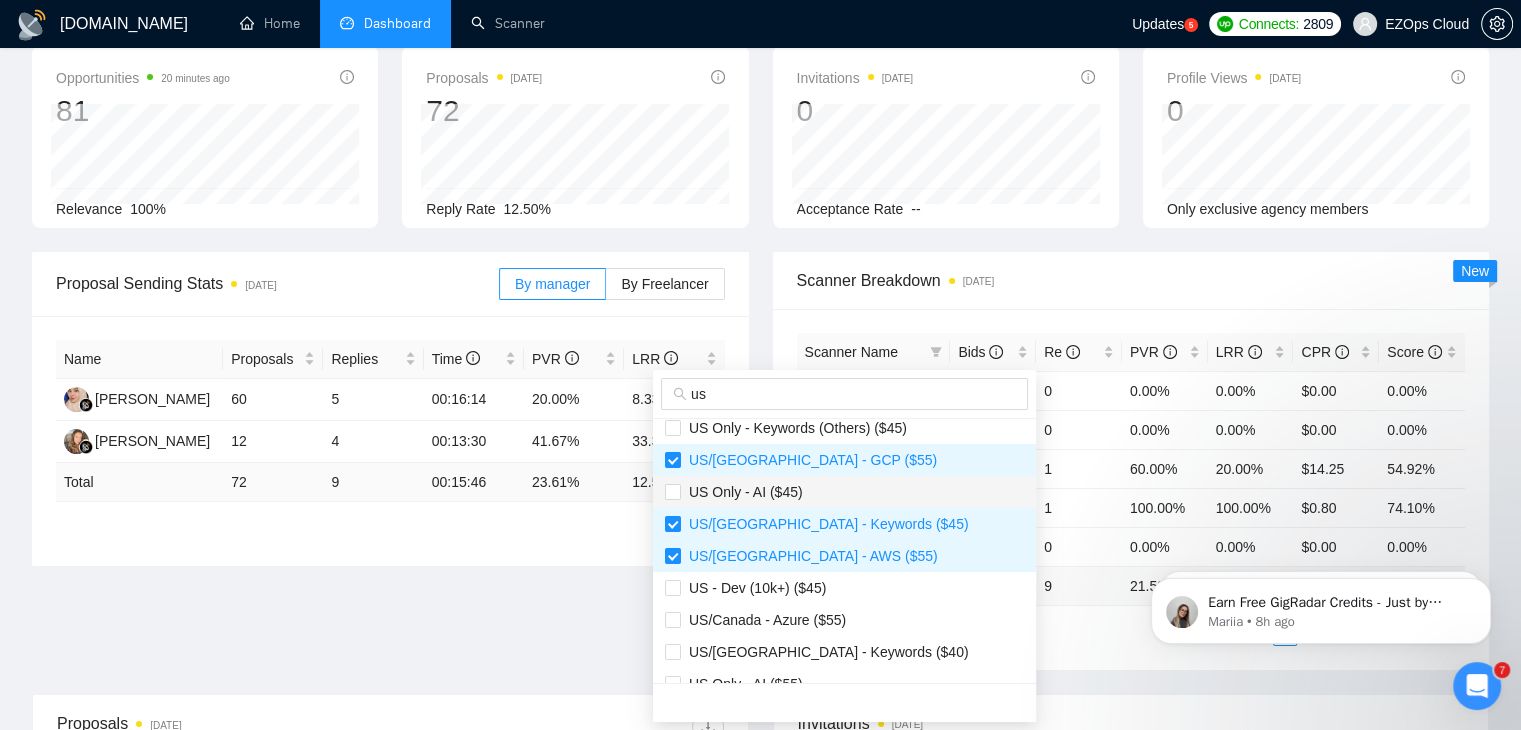 scroll, scrollTop: 300, scrollLeft: 0, axis: vertical 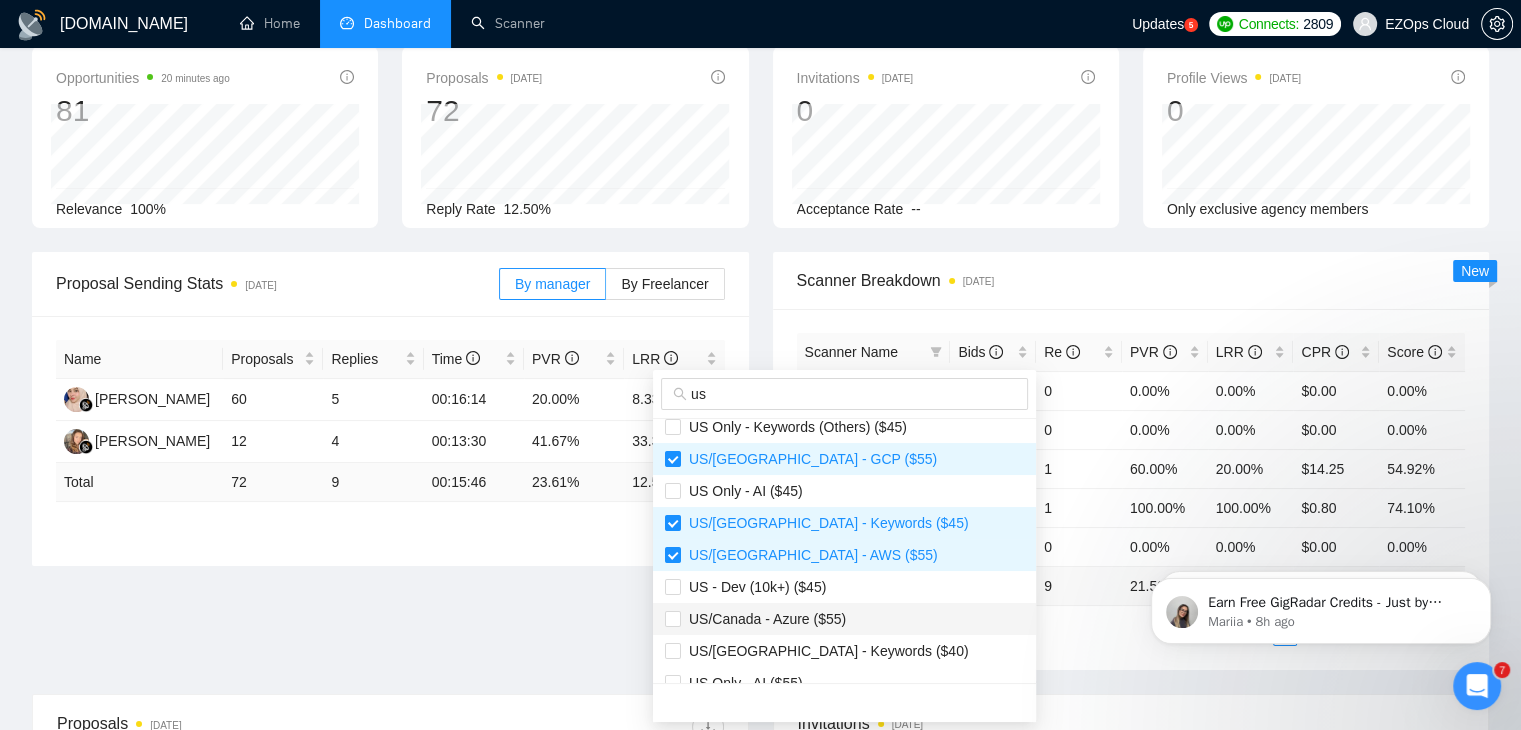 click on "US/Canada - Azure ($55)" at bounding box center (844, 619) 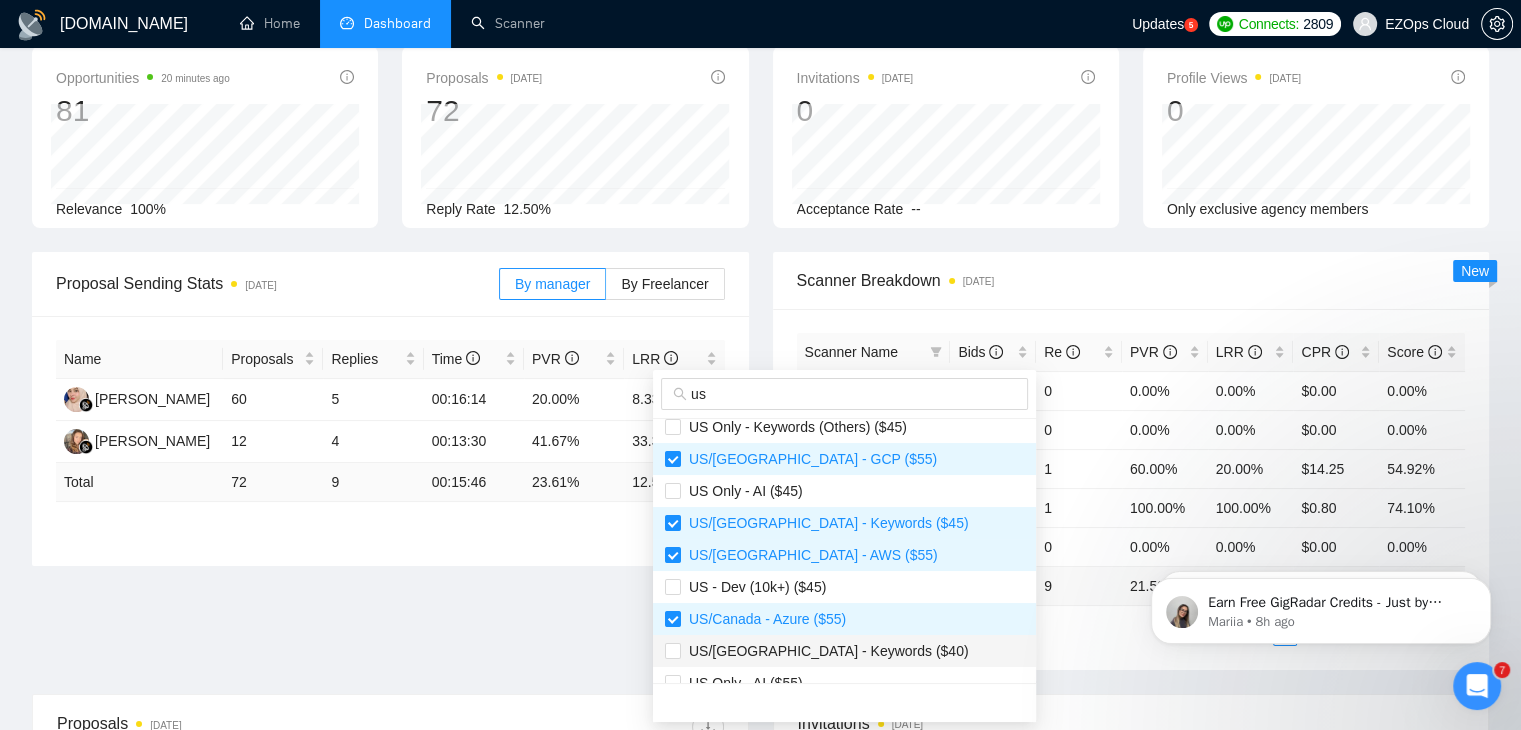 click on "US/[GEOGRAPHIC_DATA] - Keywords ($40)" at bounding box center (844, 651) 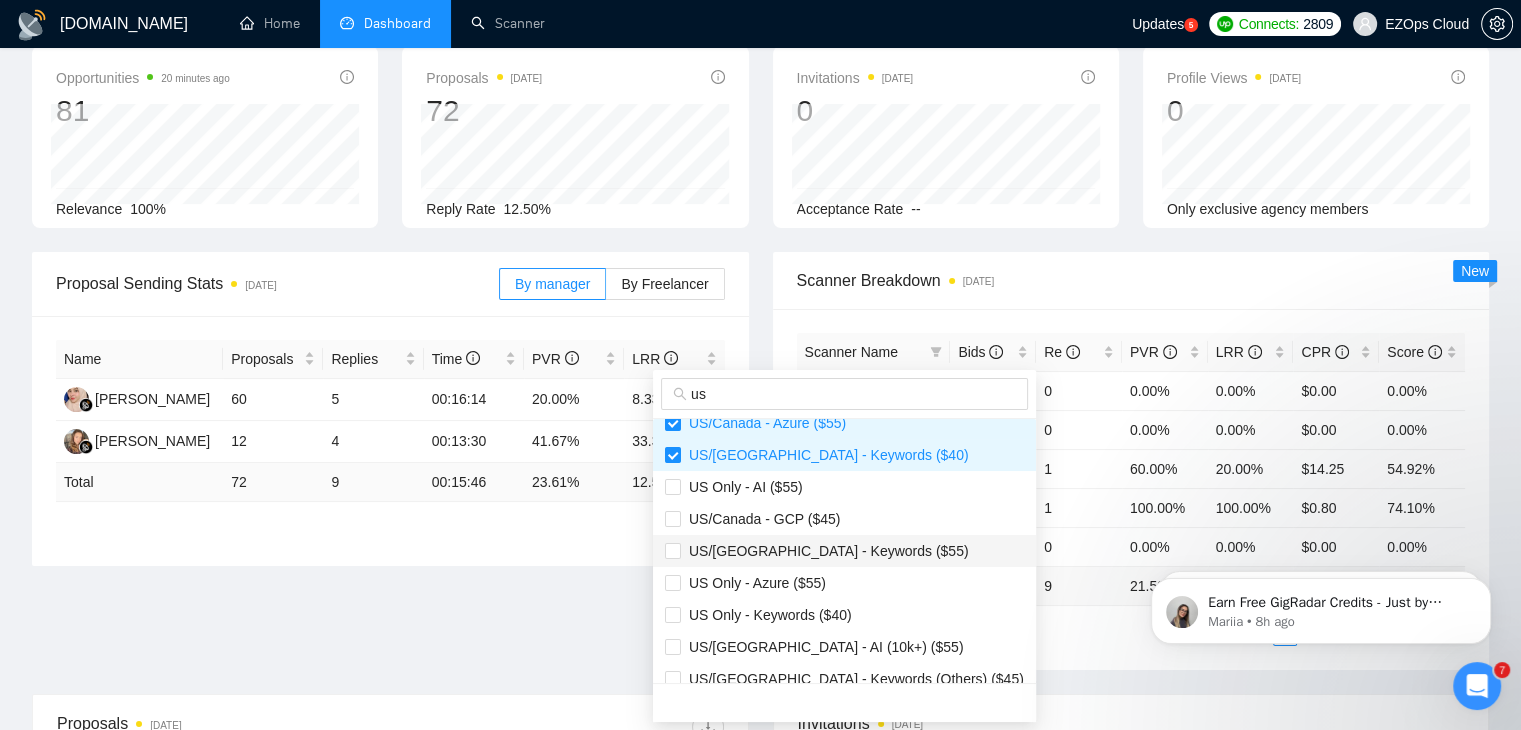 scroll, scrollTop: 500, scrollLeft: 0, axis: vertical 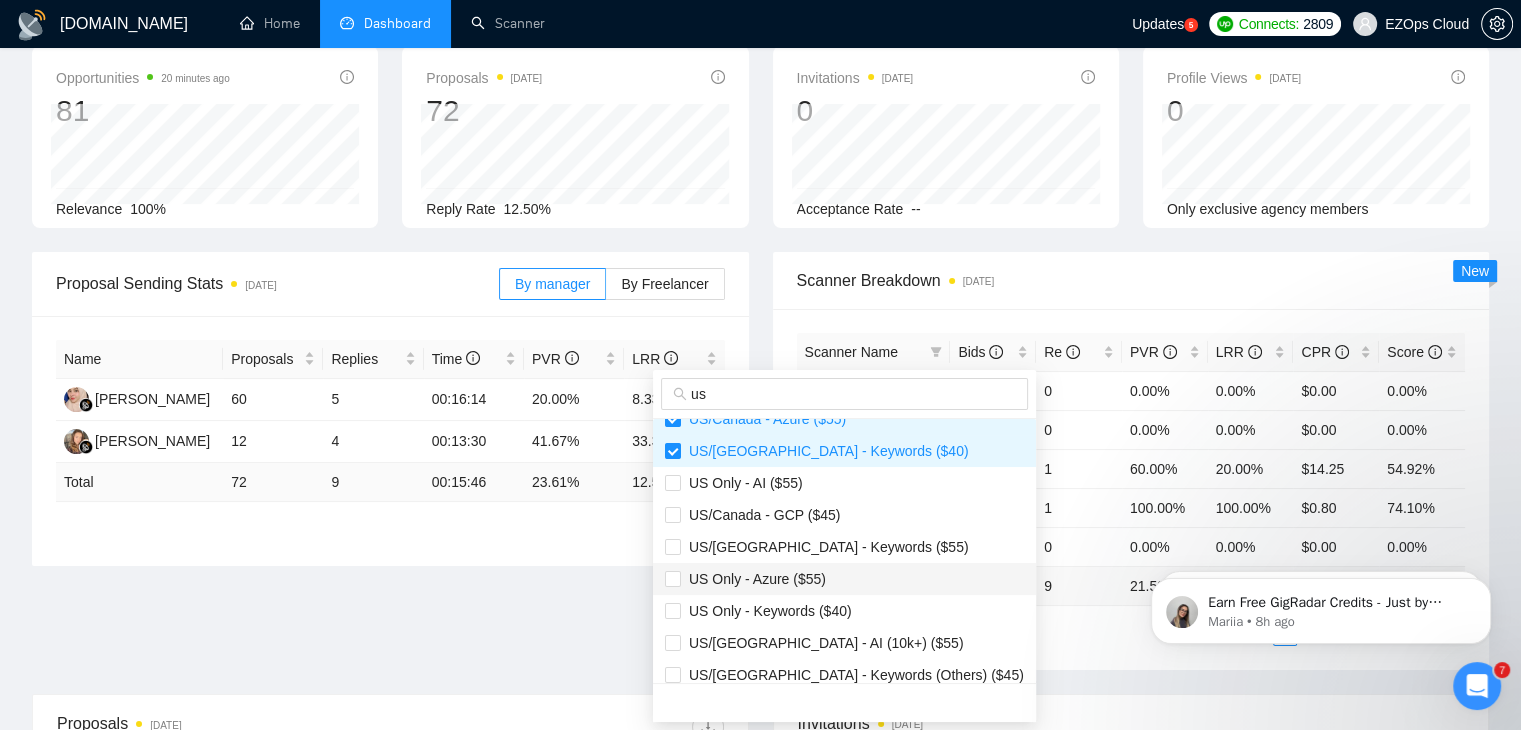 click on "US Only - Azure ($55)" at bounding box center [844, 579] 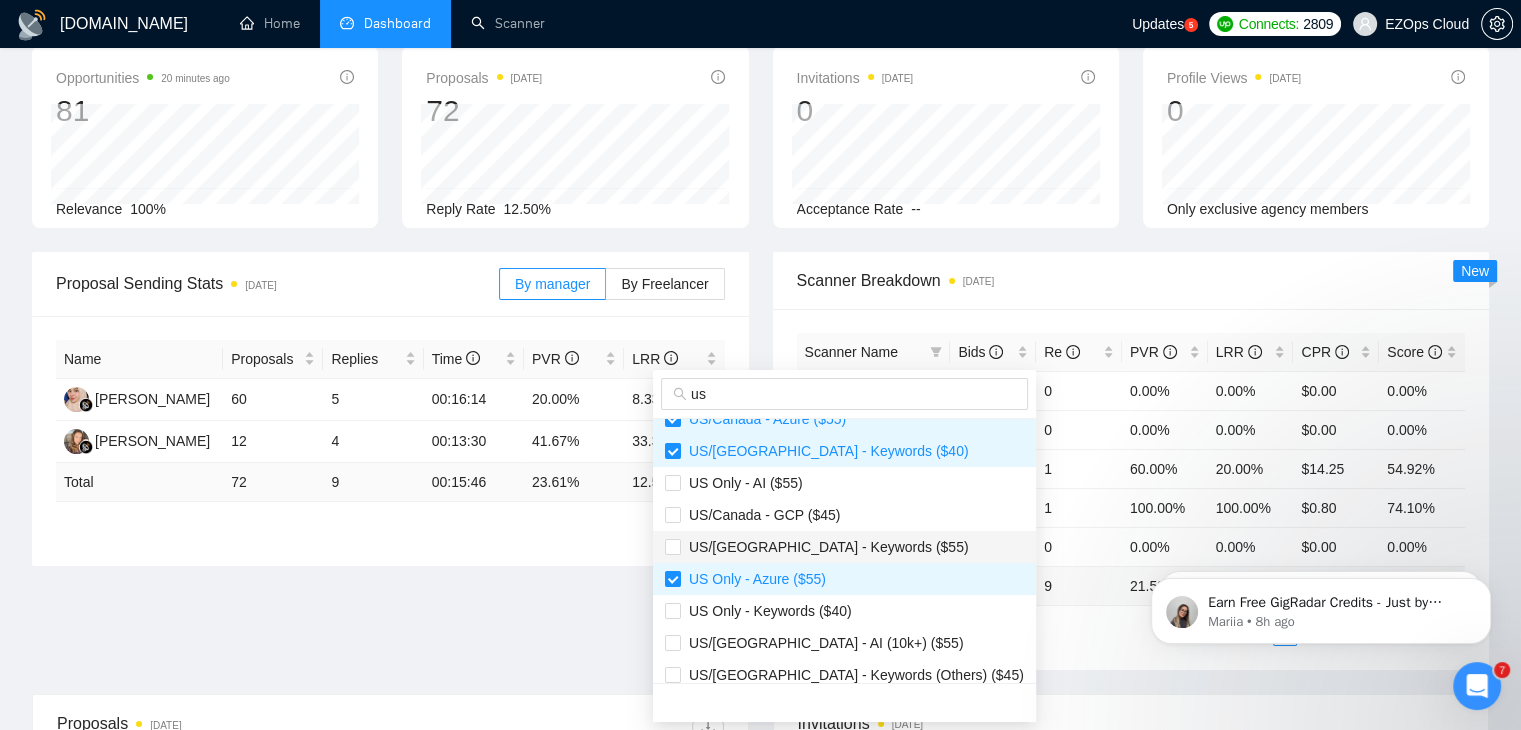 click on "US/[GEOGRAPHIC_DATA] - Keywords ($55)" at bounding box center [825, 547] 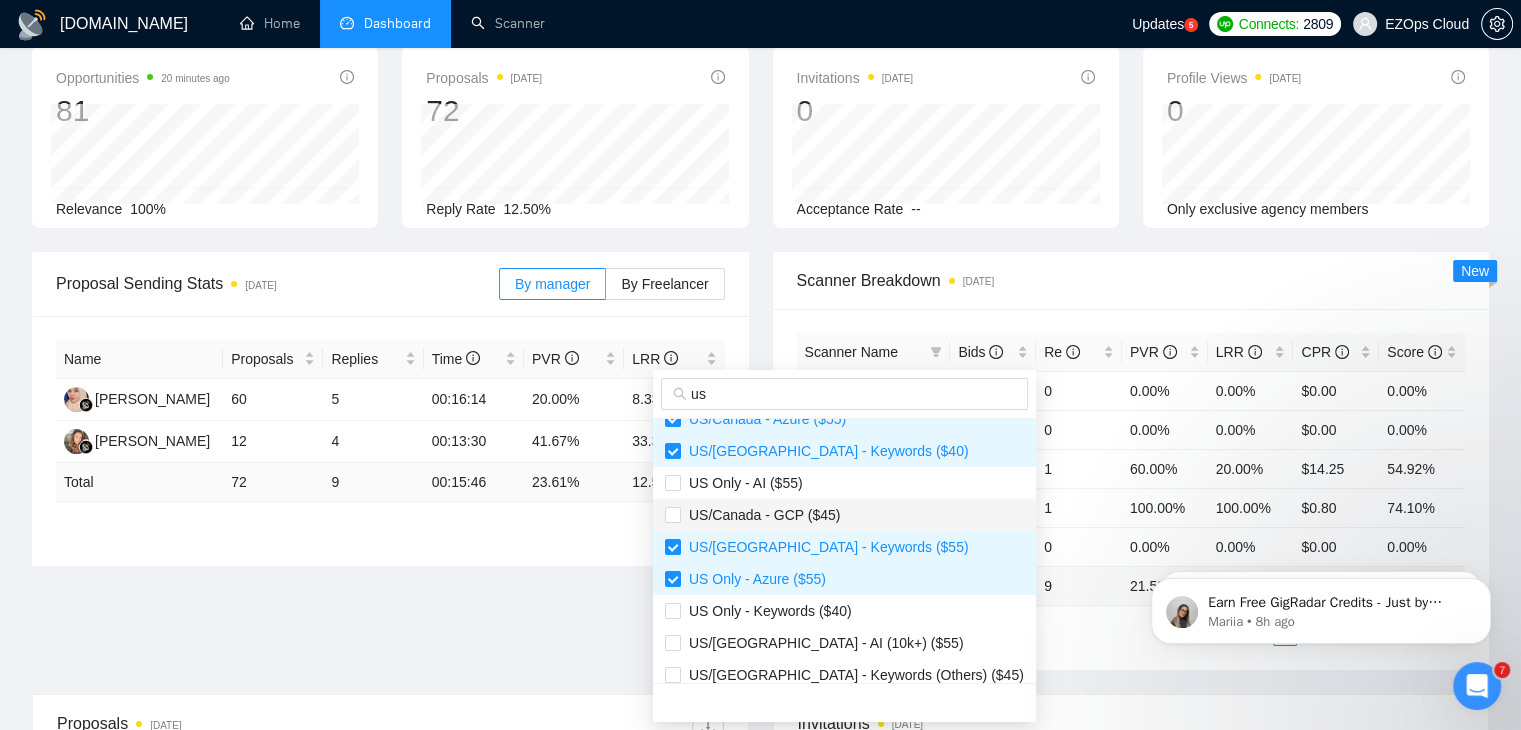 click on "US/Canada - GCP ($45)" at bounding box center (844, 515) 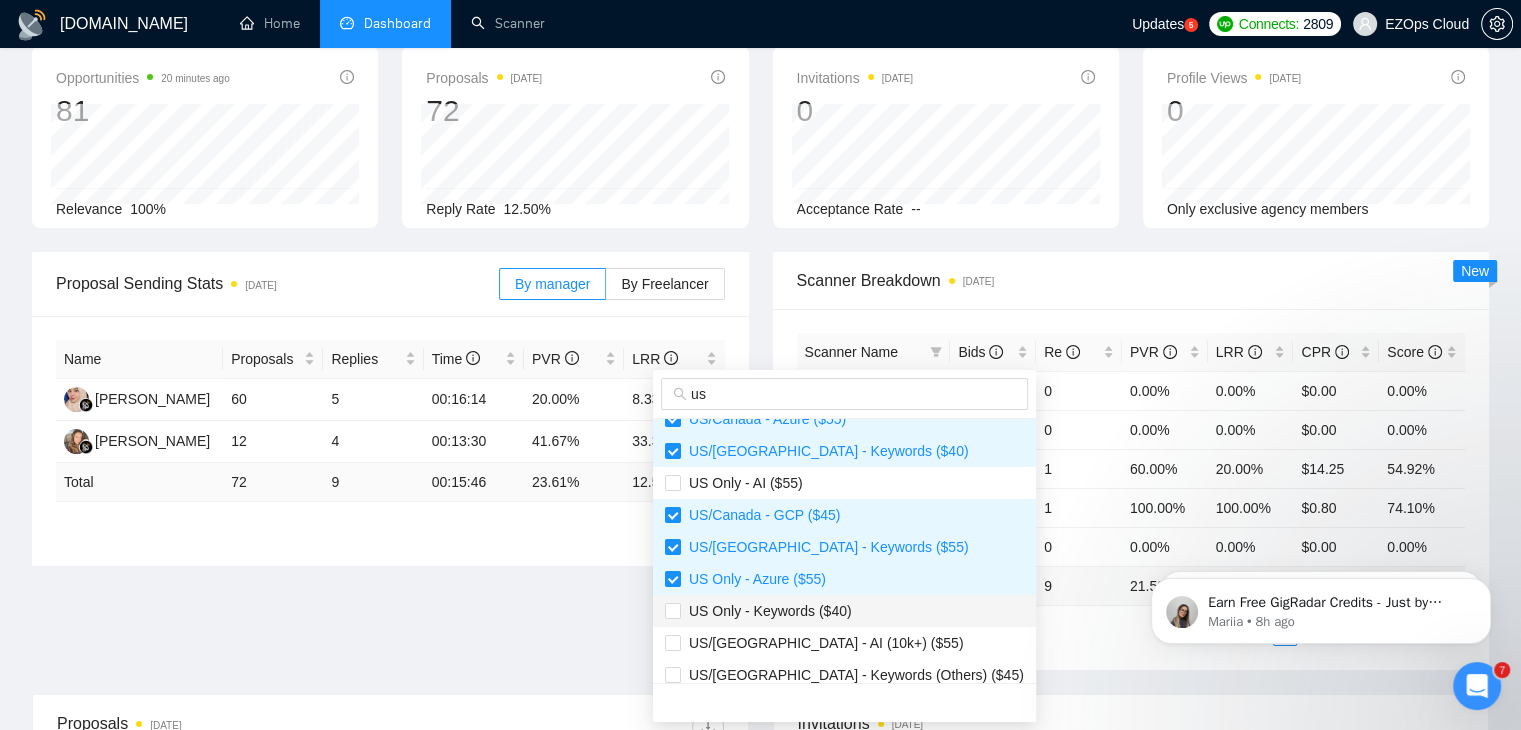 click on "US Only - Keywords ($40)" at bounding box center [766, 611] 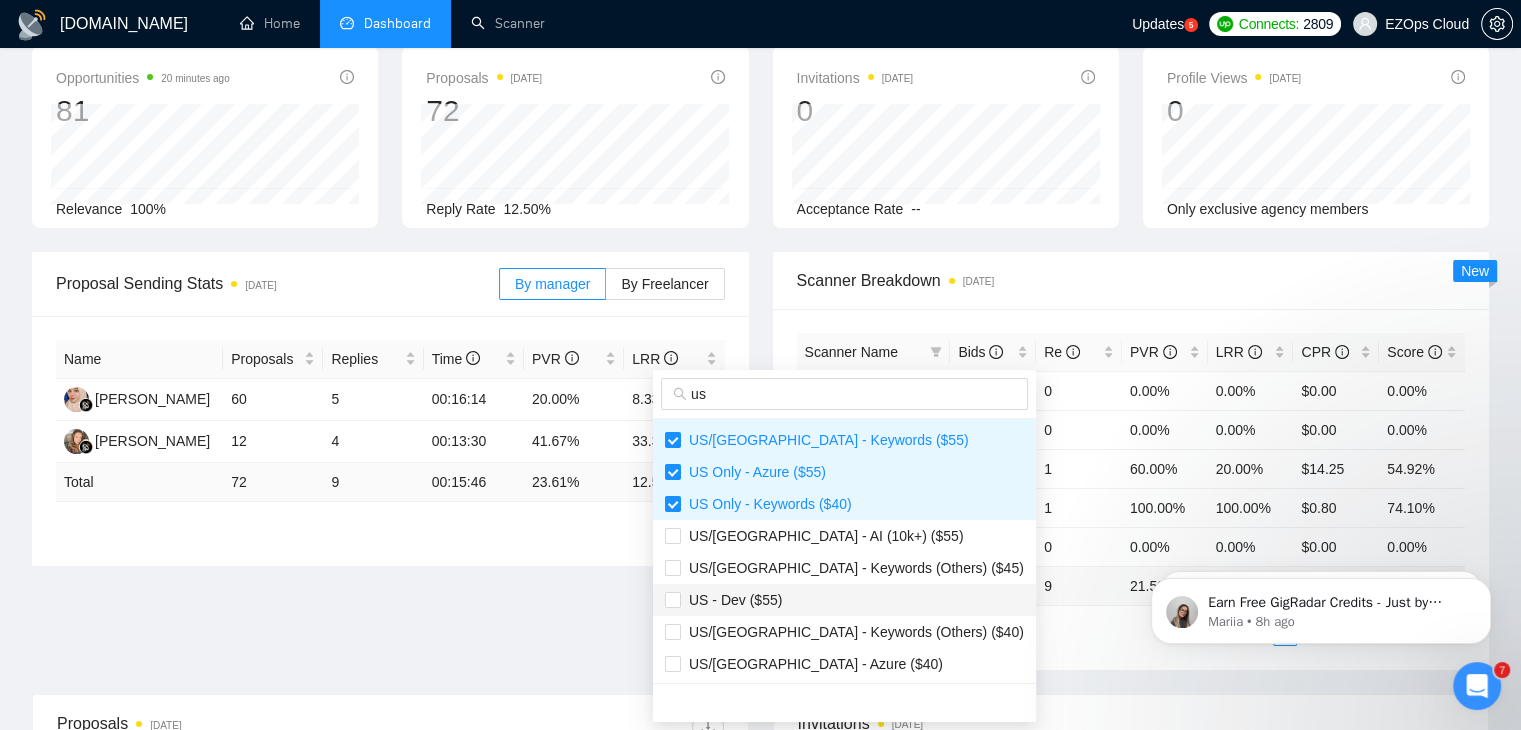 scroll, scrollTop: 608, scrollLeft: 0, axis: vertical 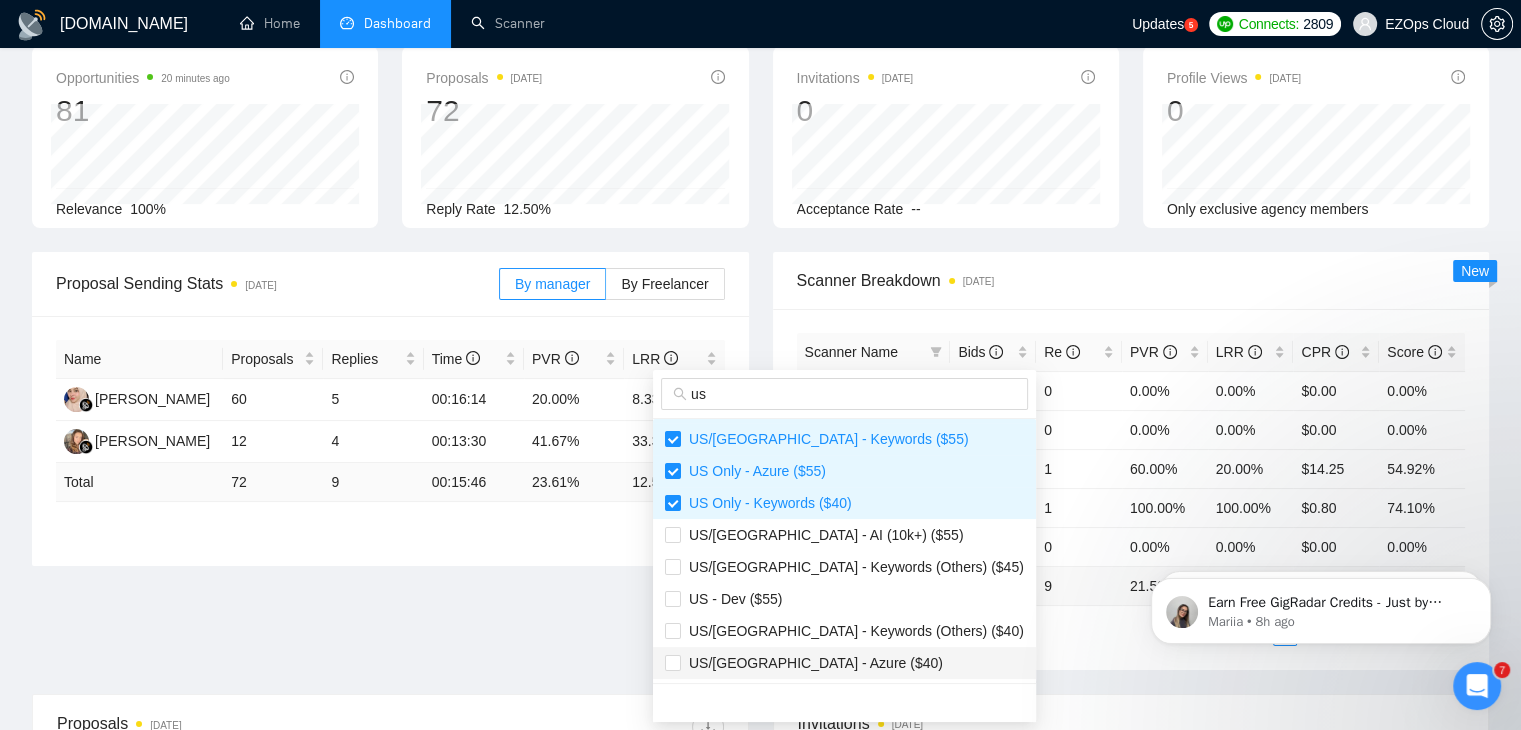 click on "US/[GEOGRAPHIC_DATA] - Azure ($40)" at bounding box center [844, 663] 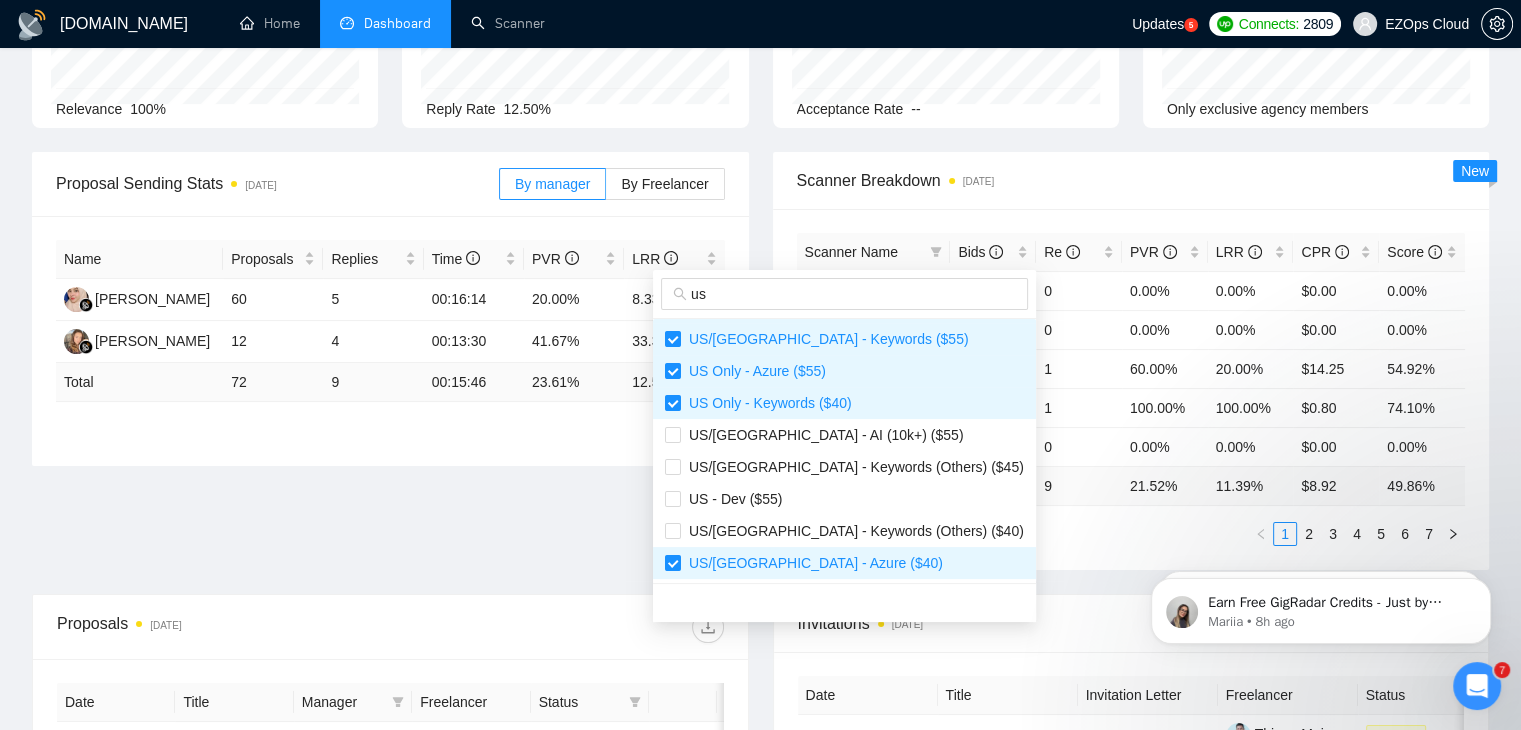 type 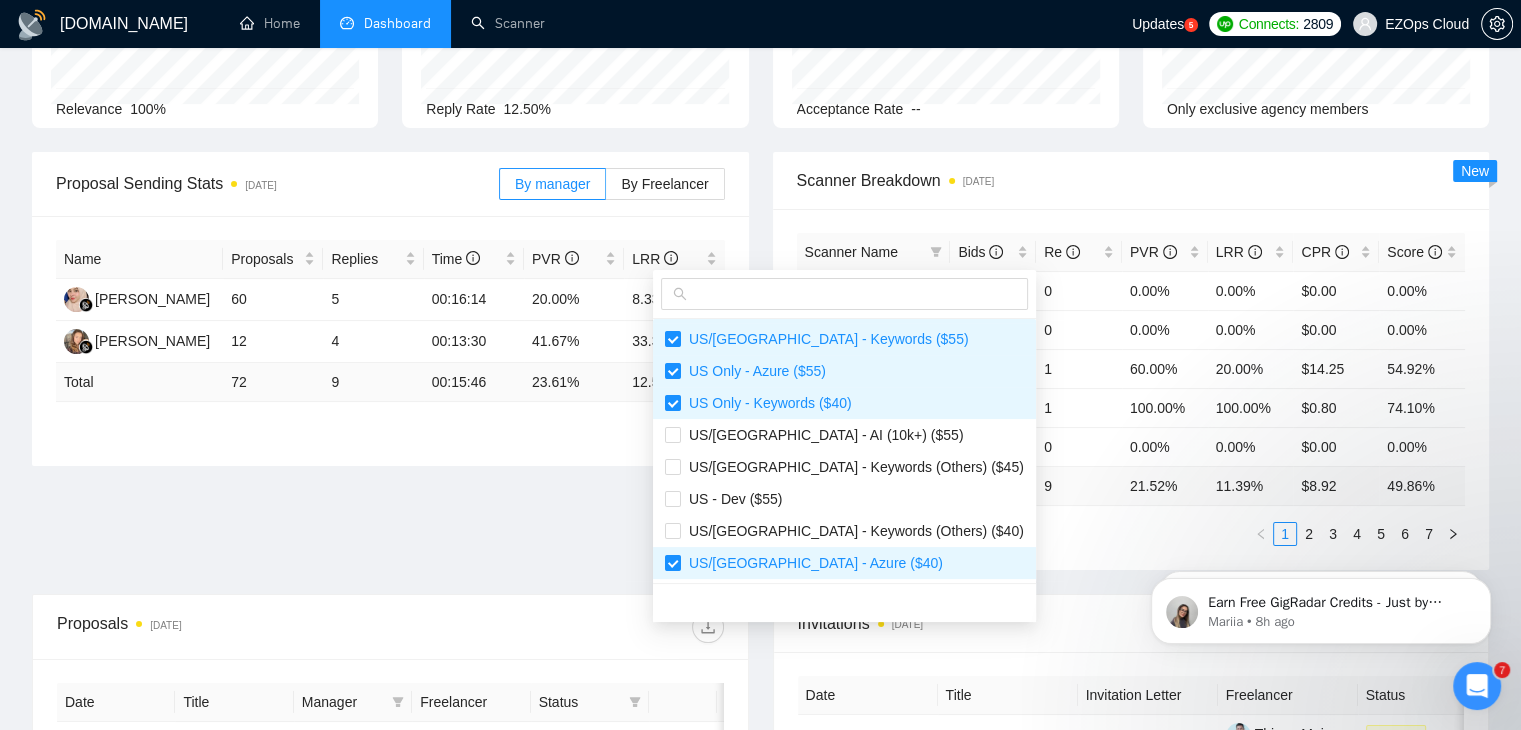 click on "Invitations [DATE]" at bounding box center (1131, 623) 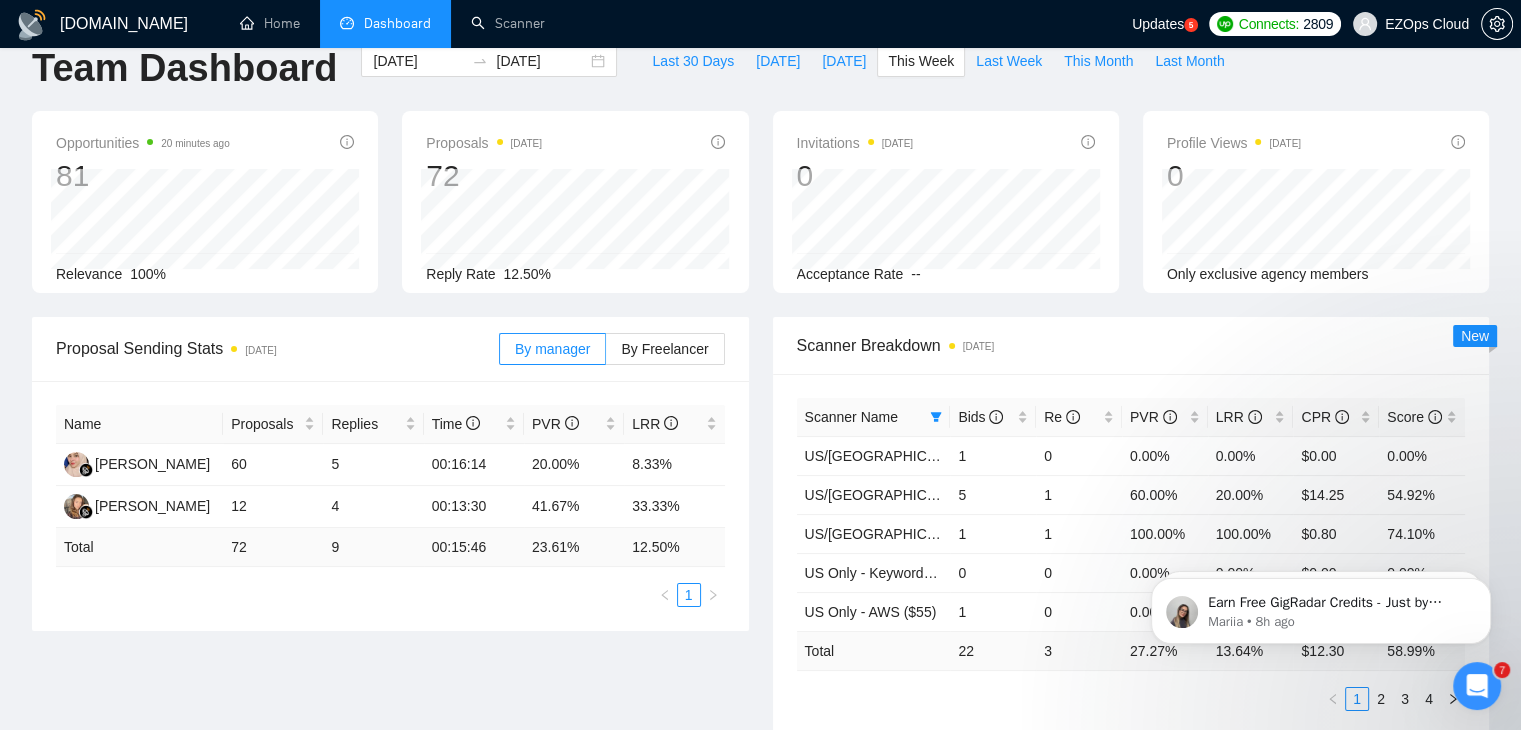scroll, scrollTop: 0, scrollLeft: 0, axis: both 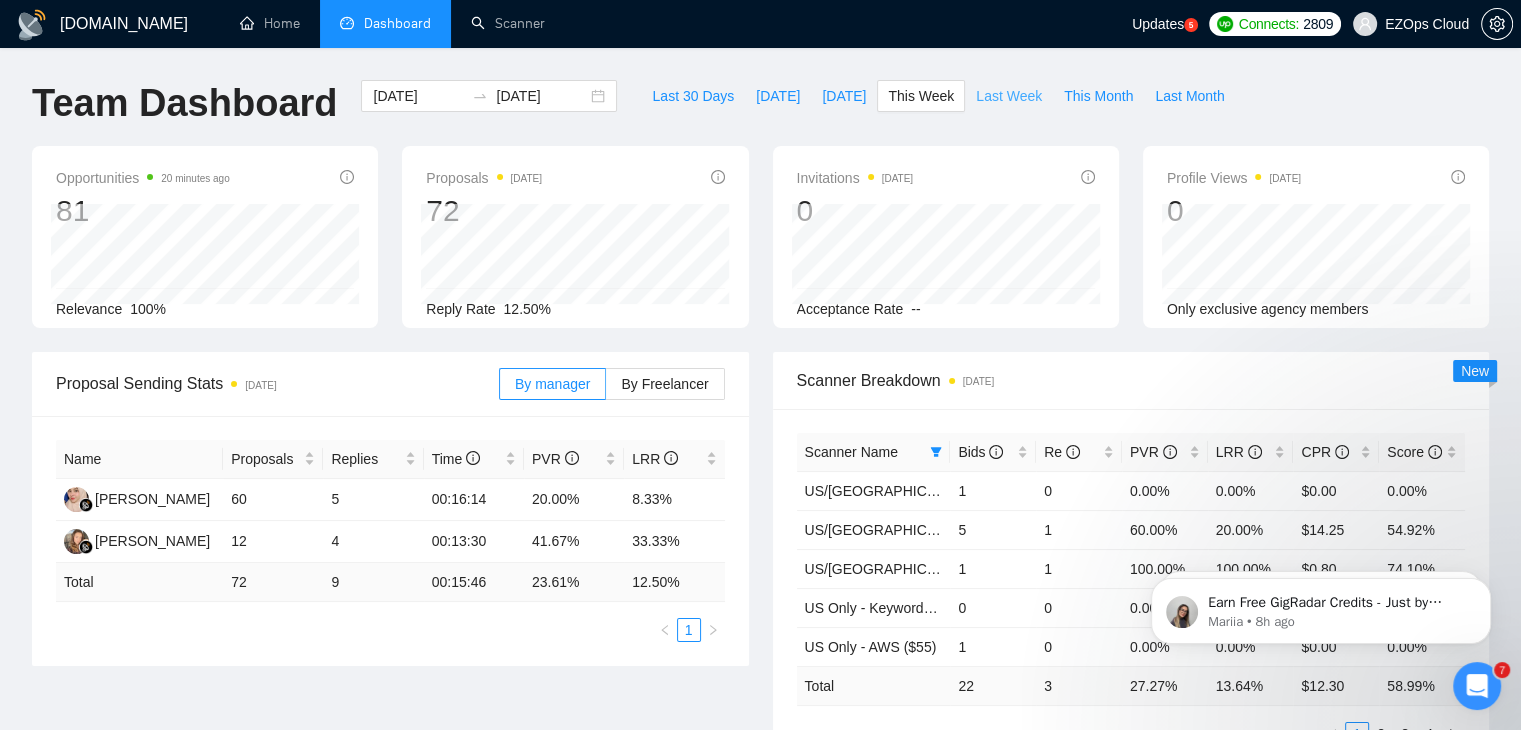 click on "Last Week" at bounding box center (1009, 96) 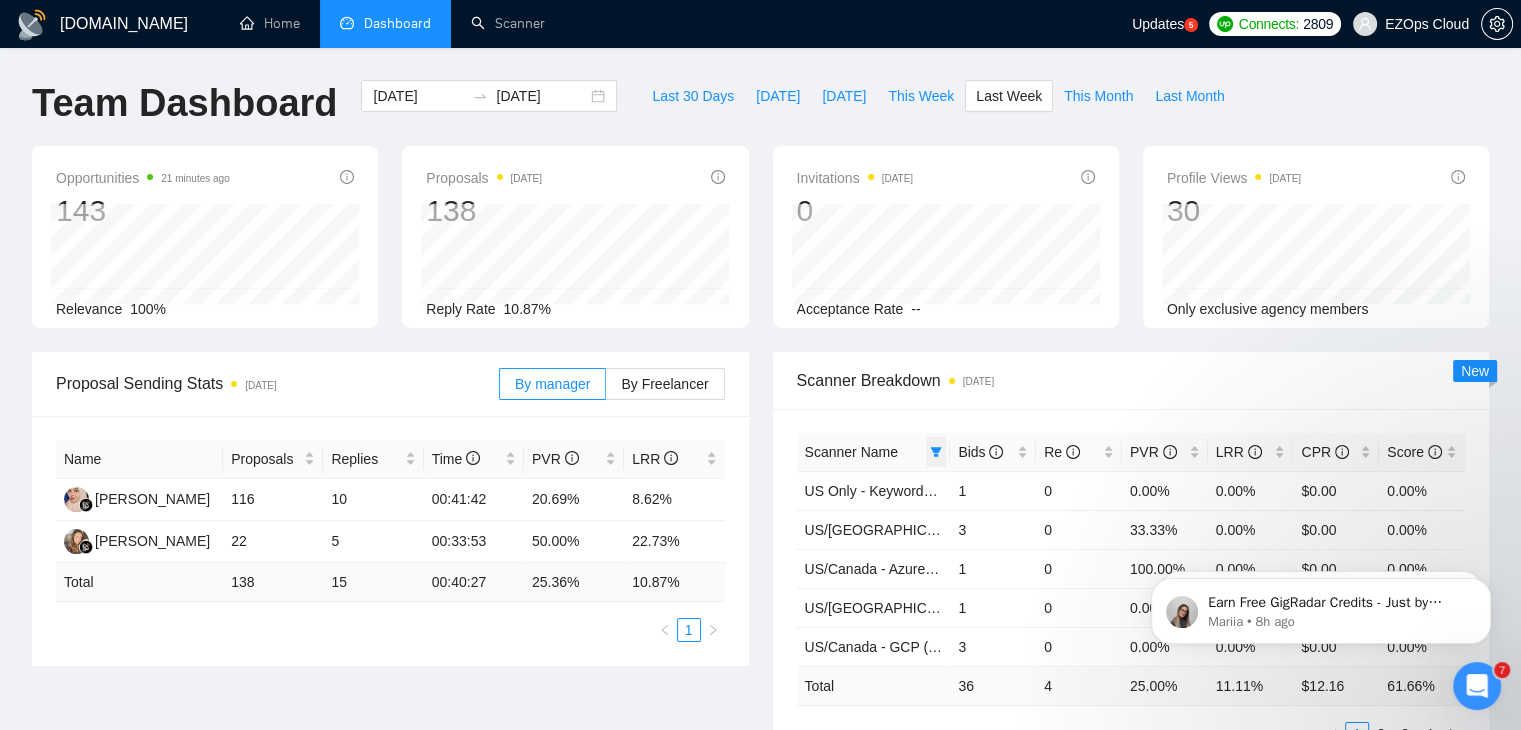 click 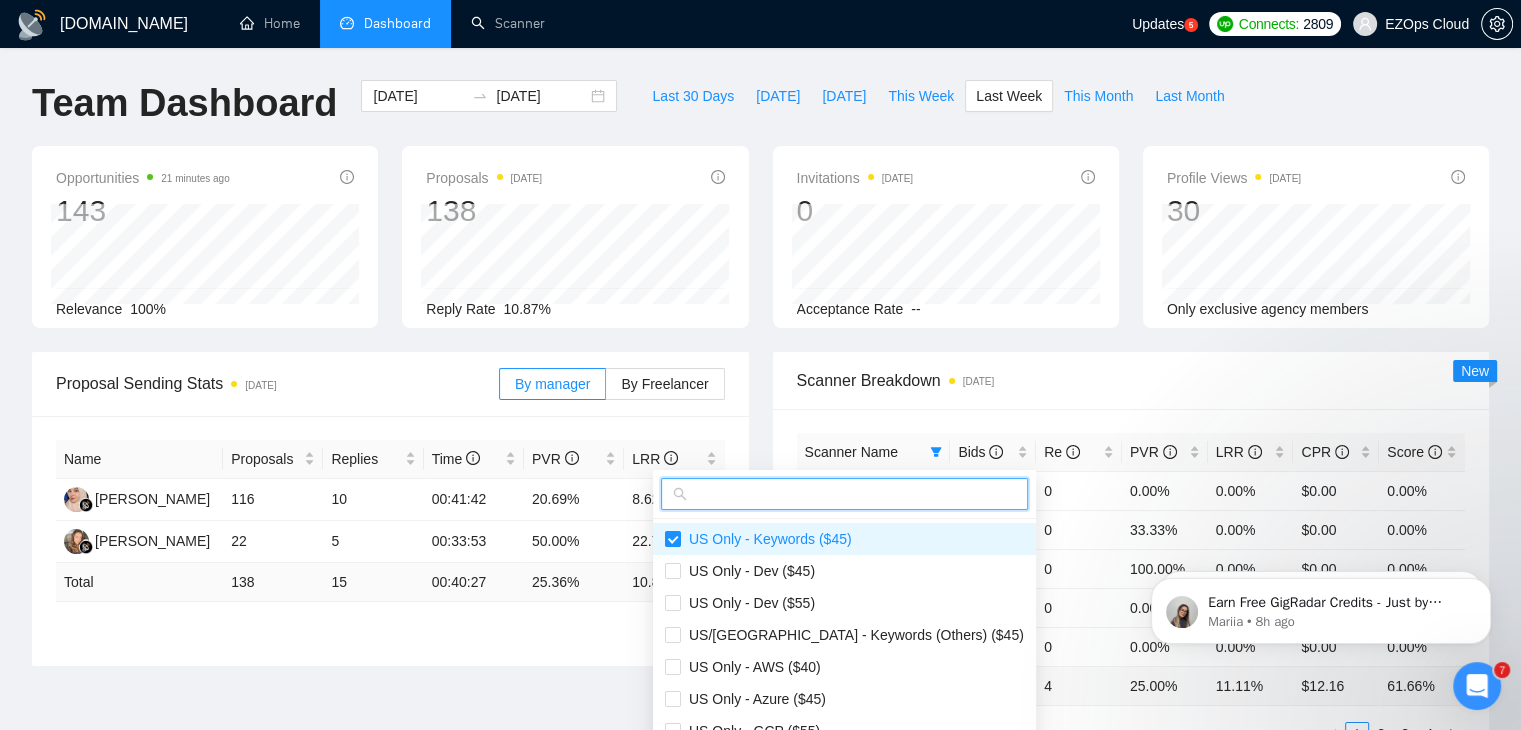 click at bounding box center [853, 494] 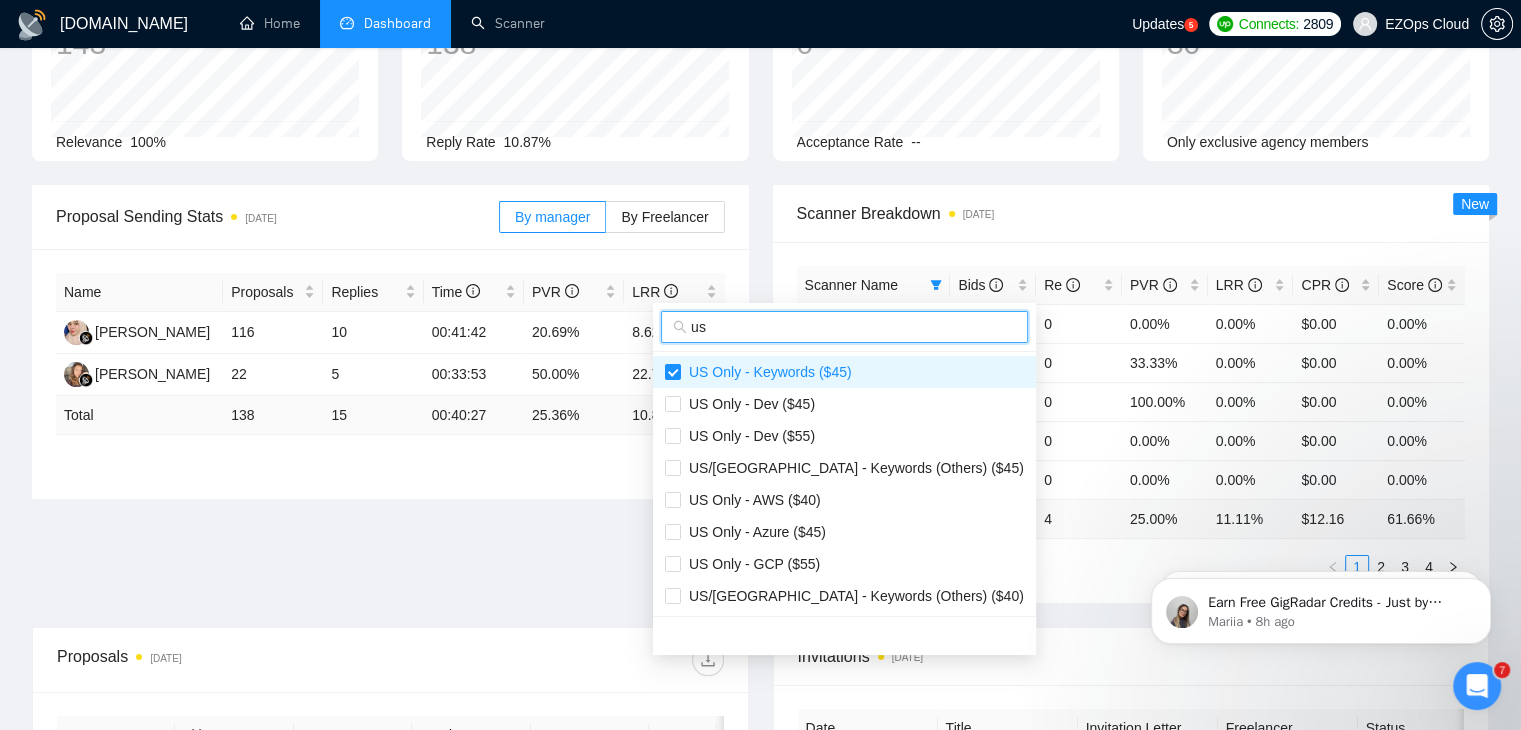 scroll, scrollTop: 200, scrollLeft: 0, axis: vertical 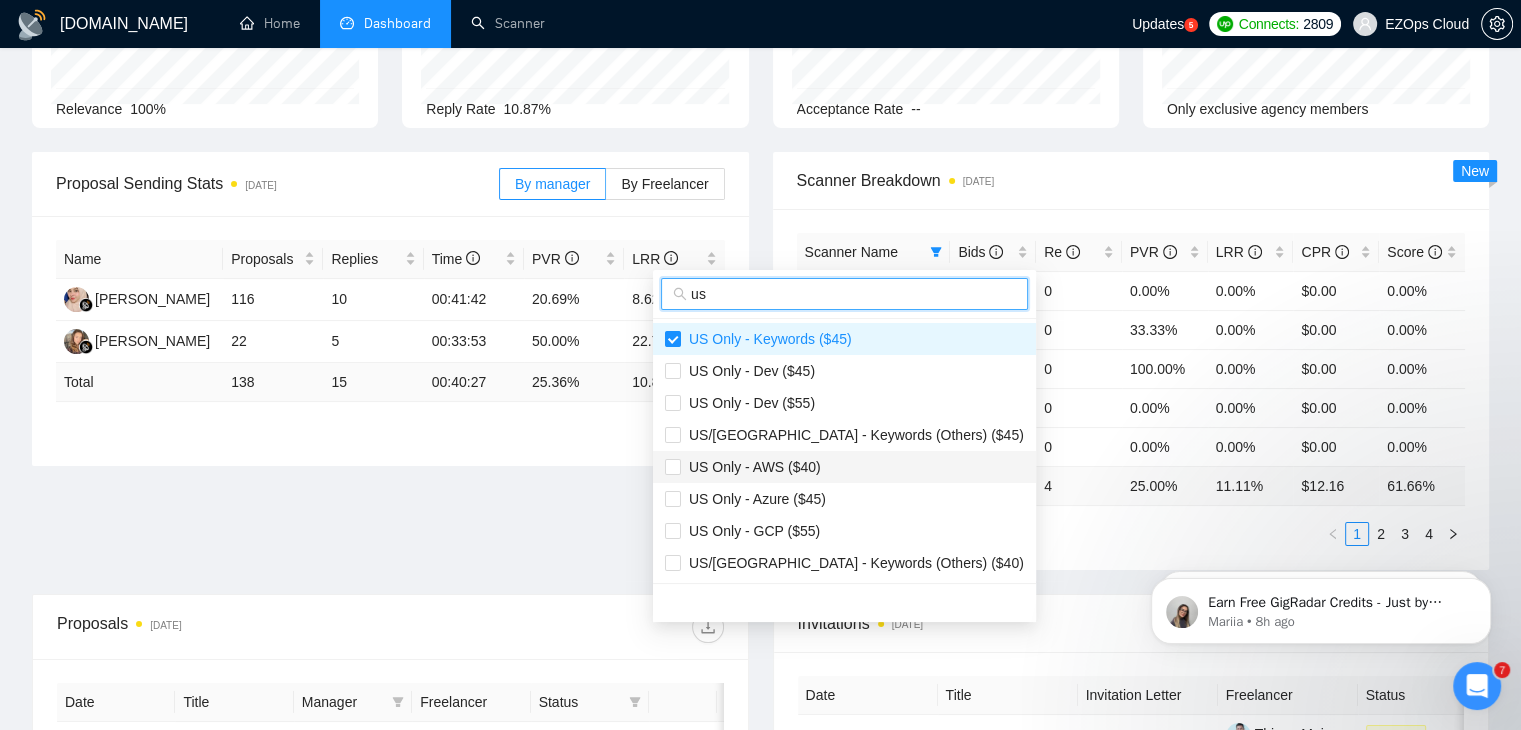 type on "us" 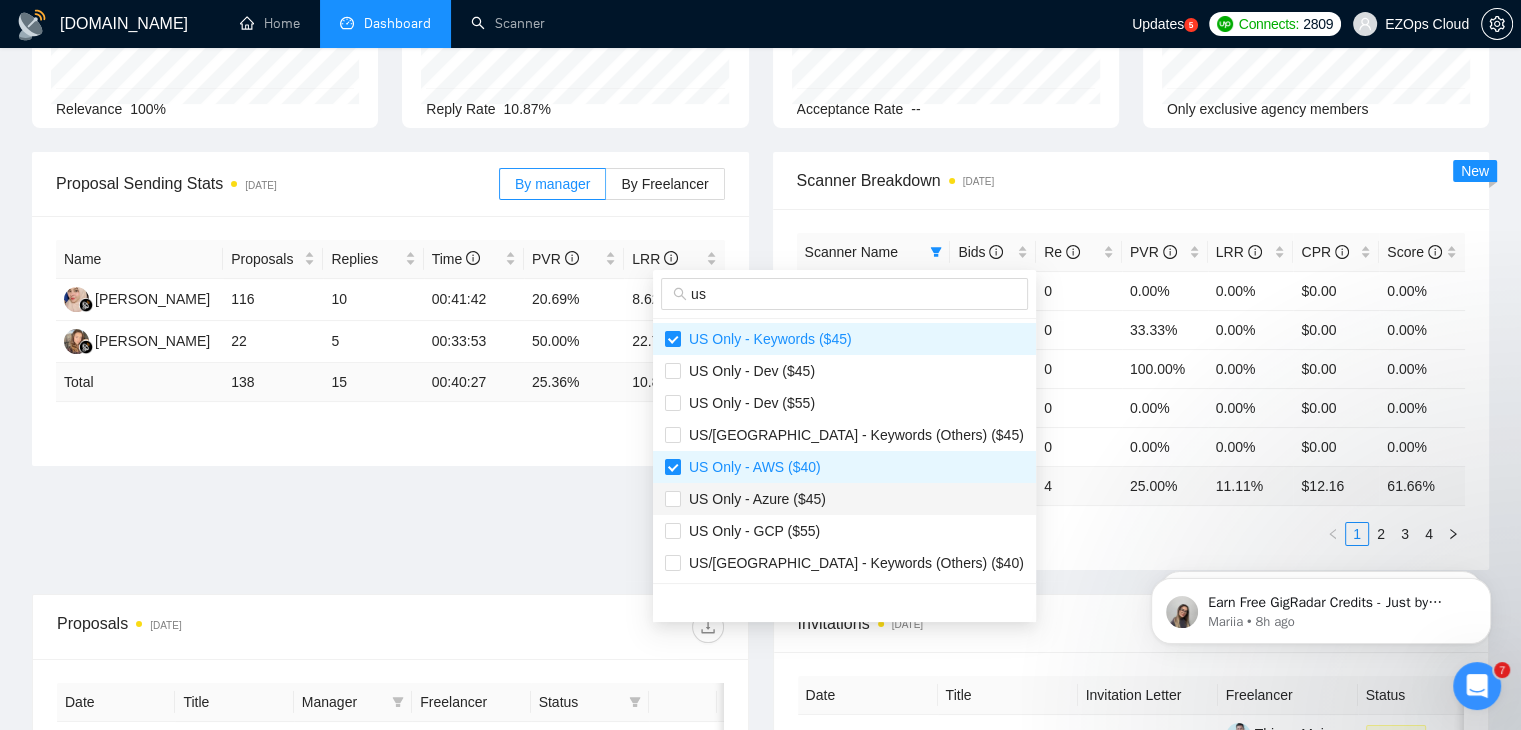 click on "US Only - Azure ($45)" at bounding box center [844, 499] 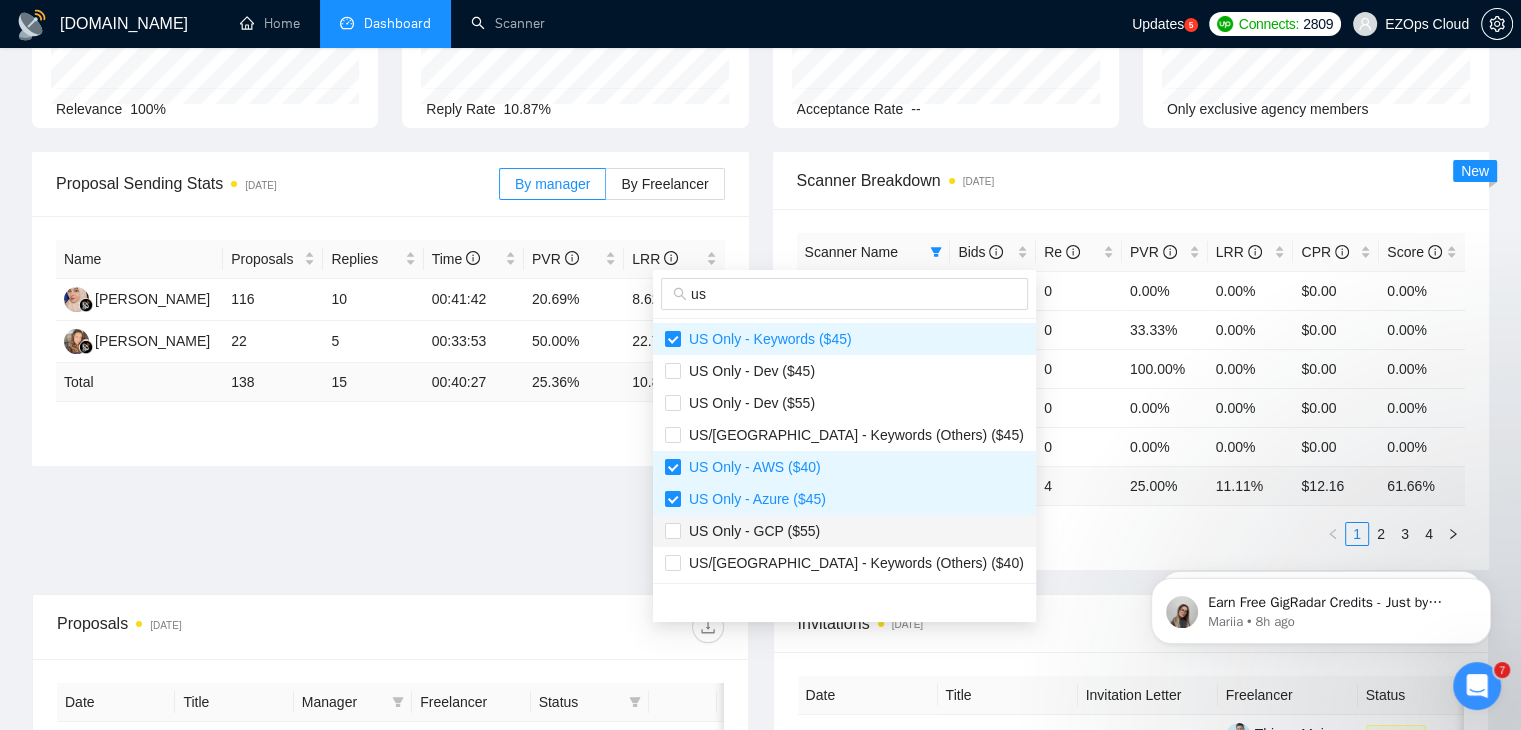 click on "US Only - GCP ($55)" at bounding box center [844, 531] 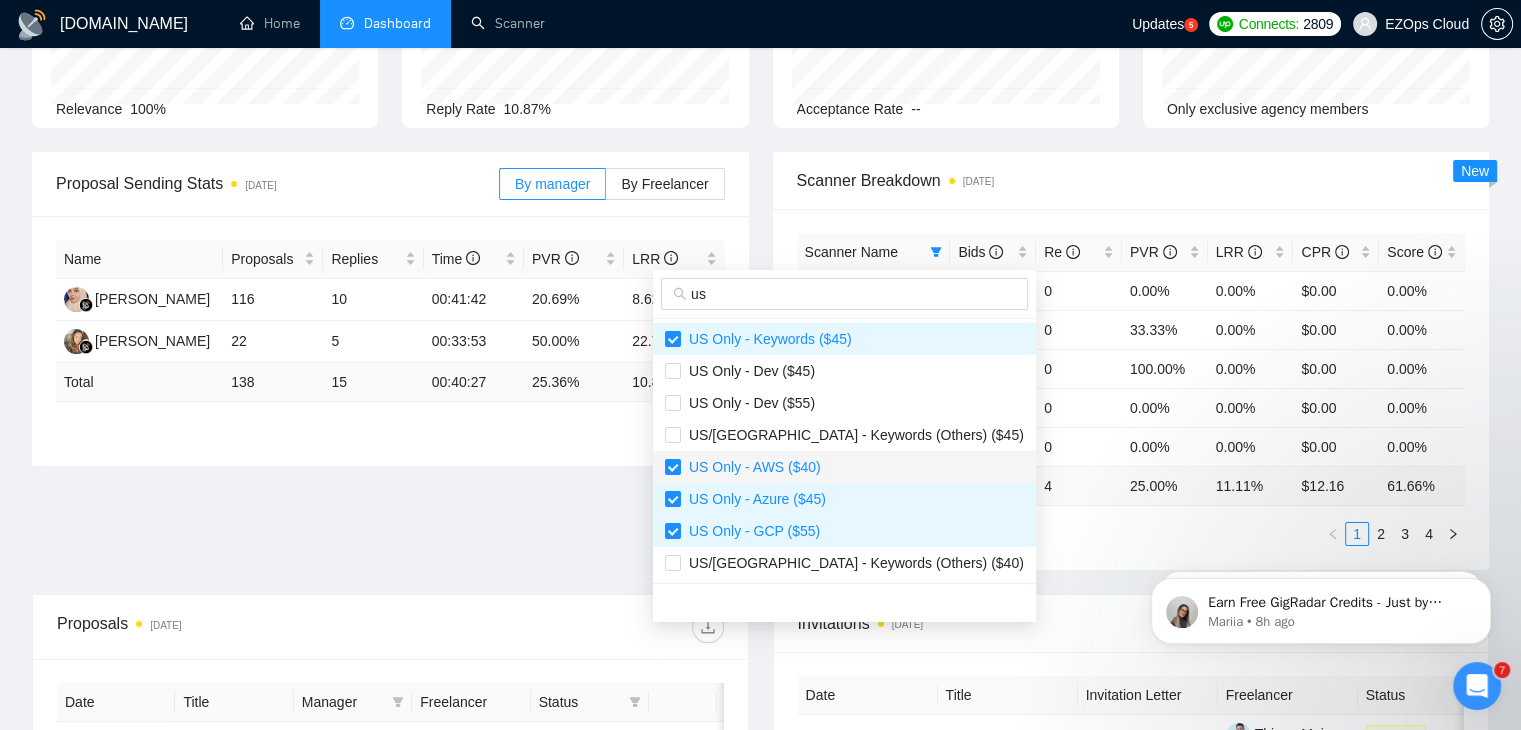 scroll, scrollTop: 100, scrollLeft: 0, axis: vertical 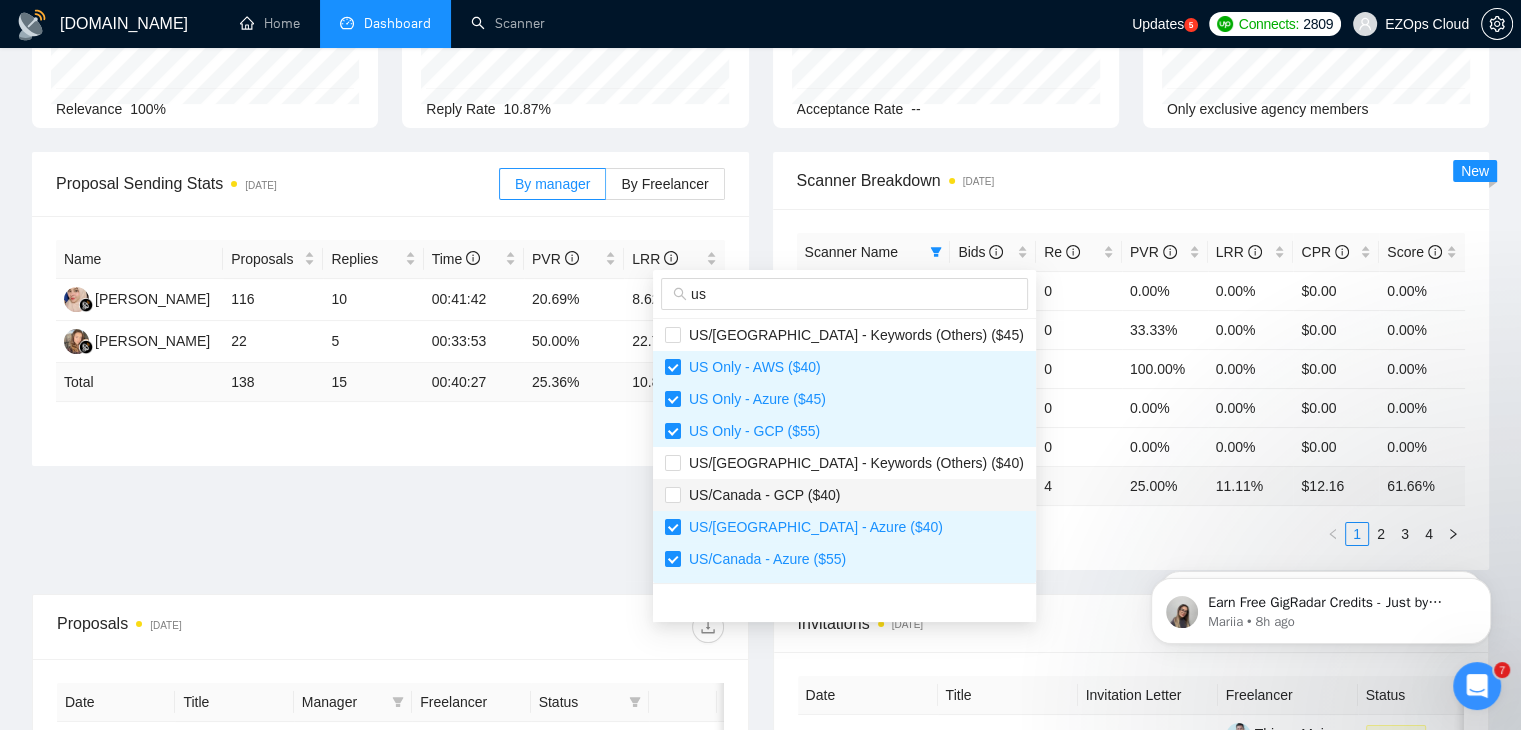 click on "US/Canada - GCP ($40)" at bounding box center (844, 495) 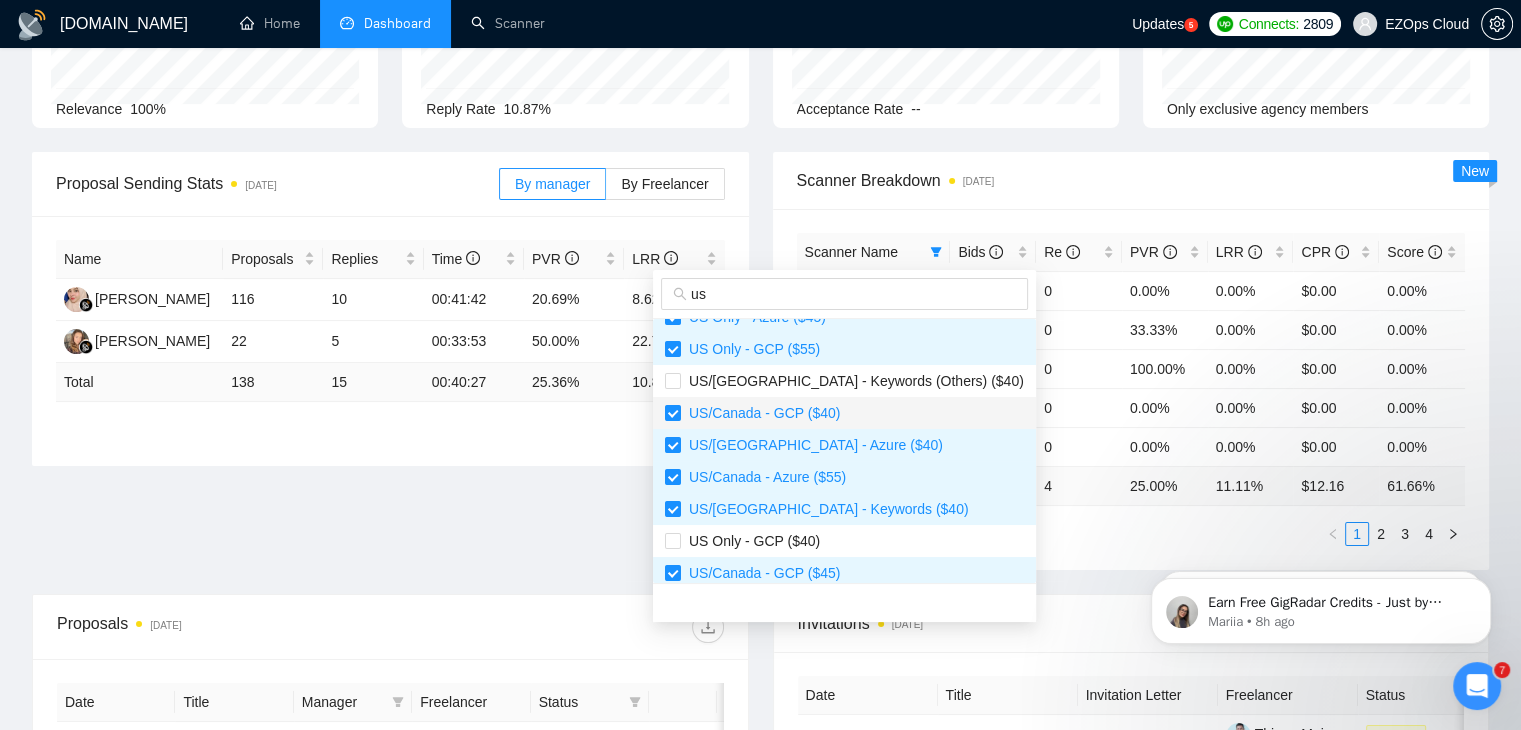 scroll, scrollTop: 300, scrollLeft: 0, axis: vertical 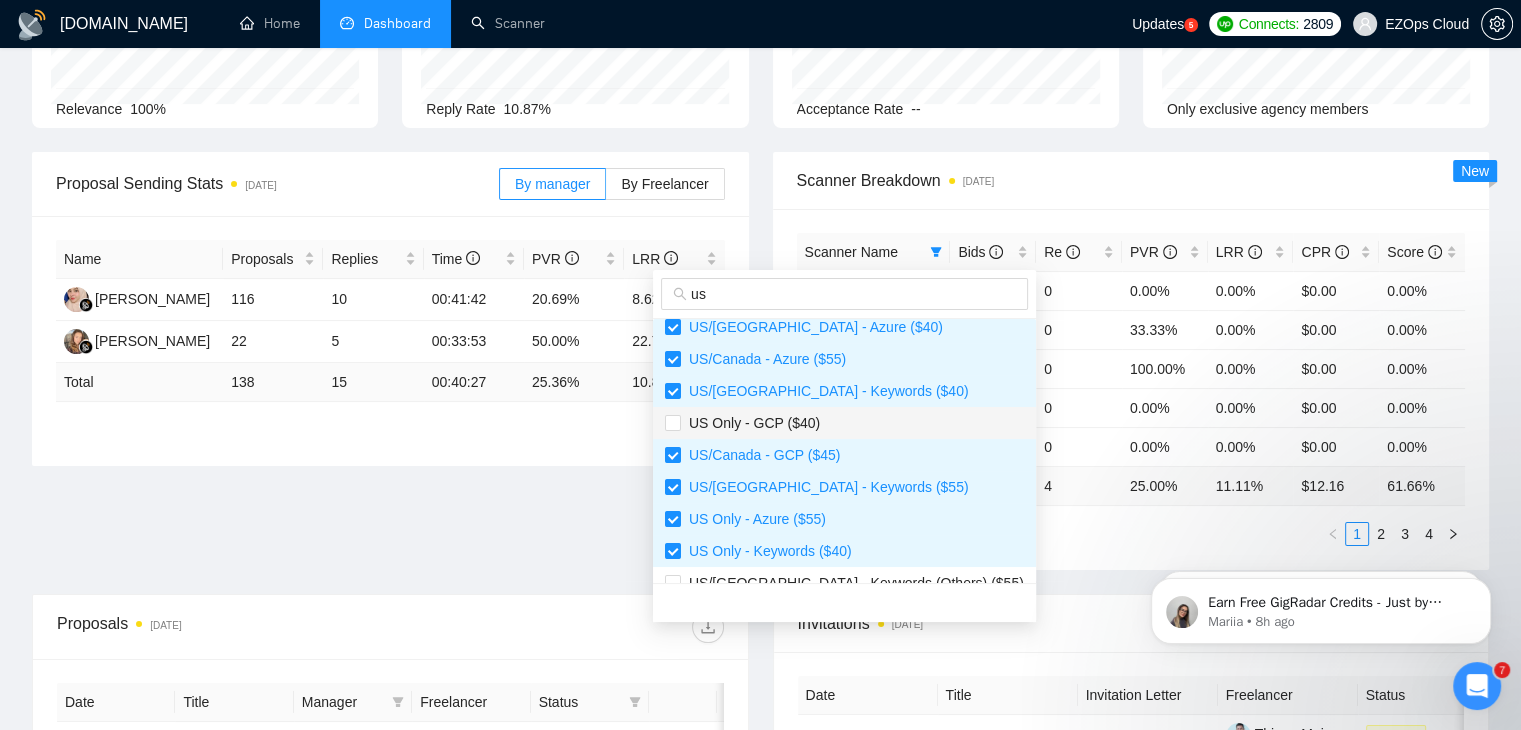 click on "US Only - GCP ($40)" at bounding box center [750, 423] 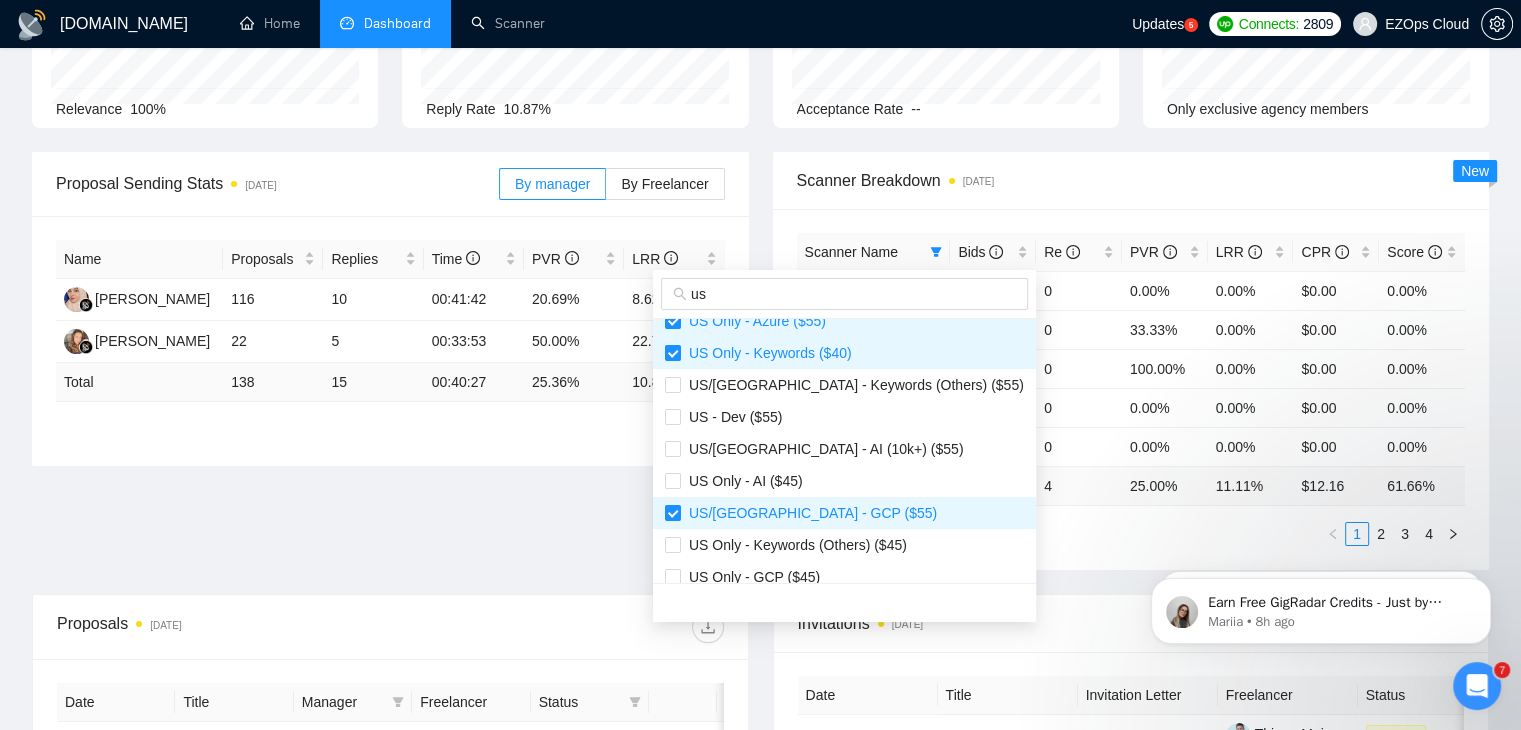 scroll, scrollTop: 500, scrollLeft: 0, axis: vertical 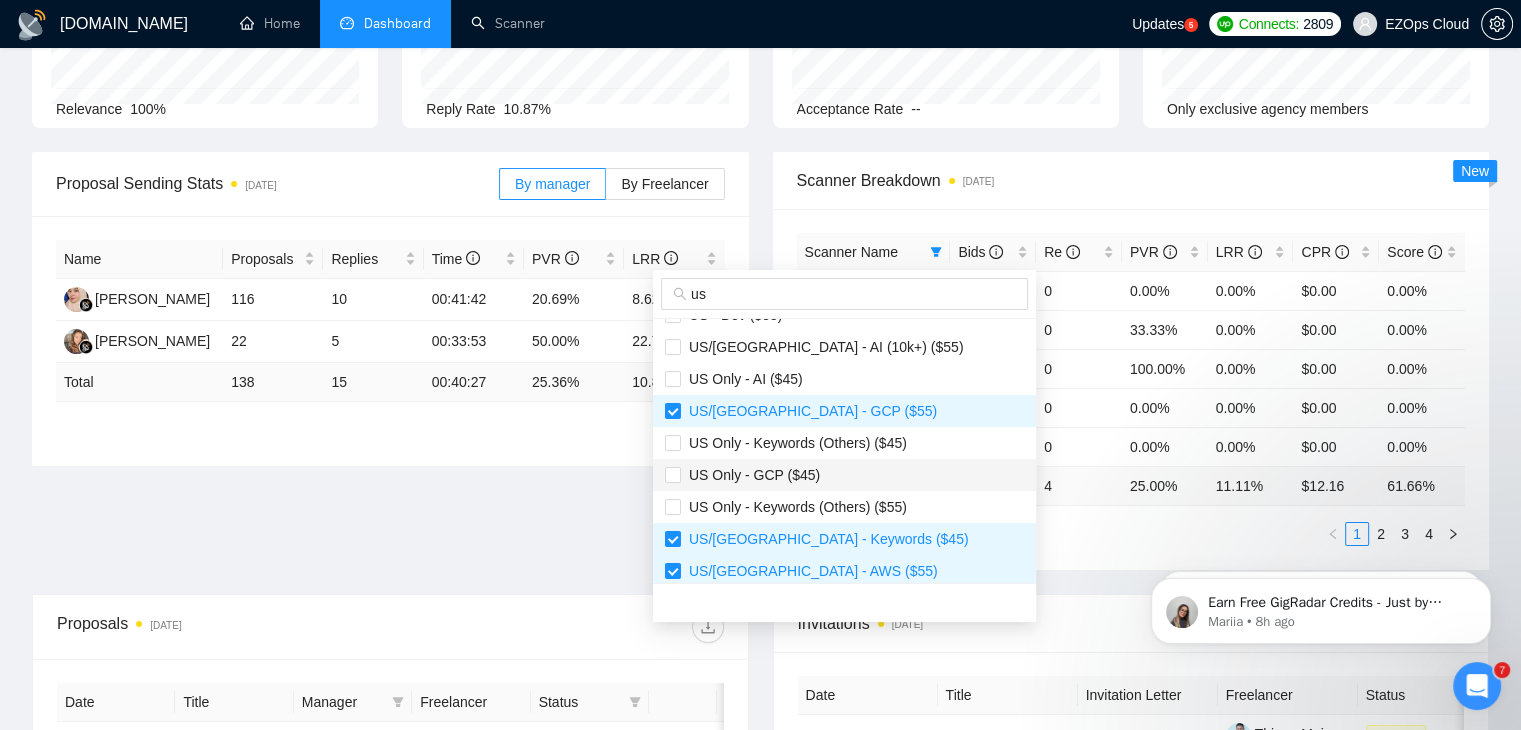 click on "US Only - GCP ($45)" at bounding box center [844, 475] 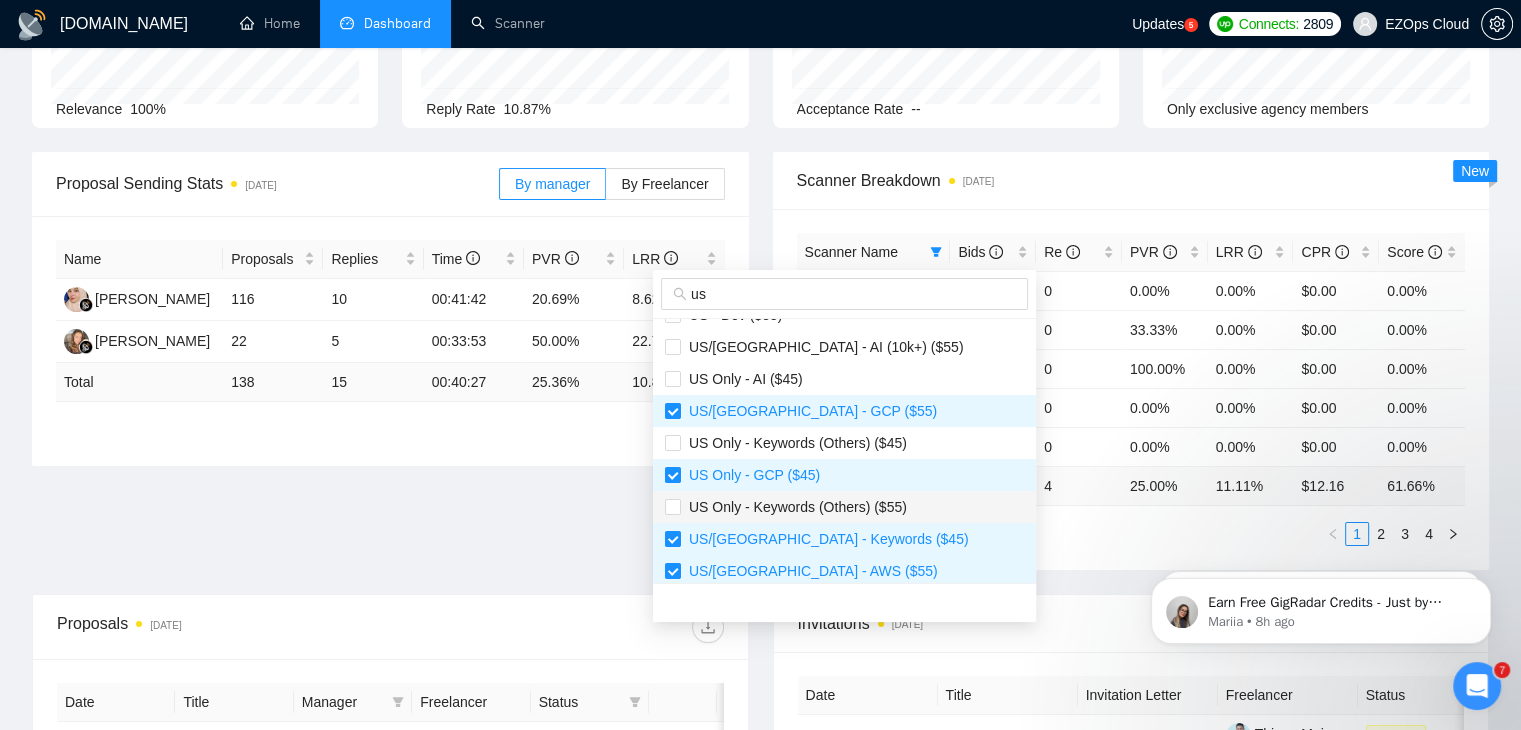 scroll, scrollTop: 800, scrollLeft: 0, axis: vertical 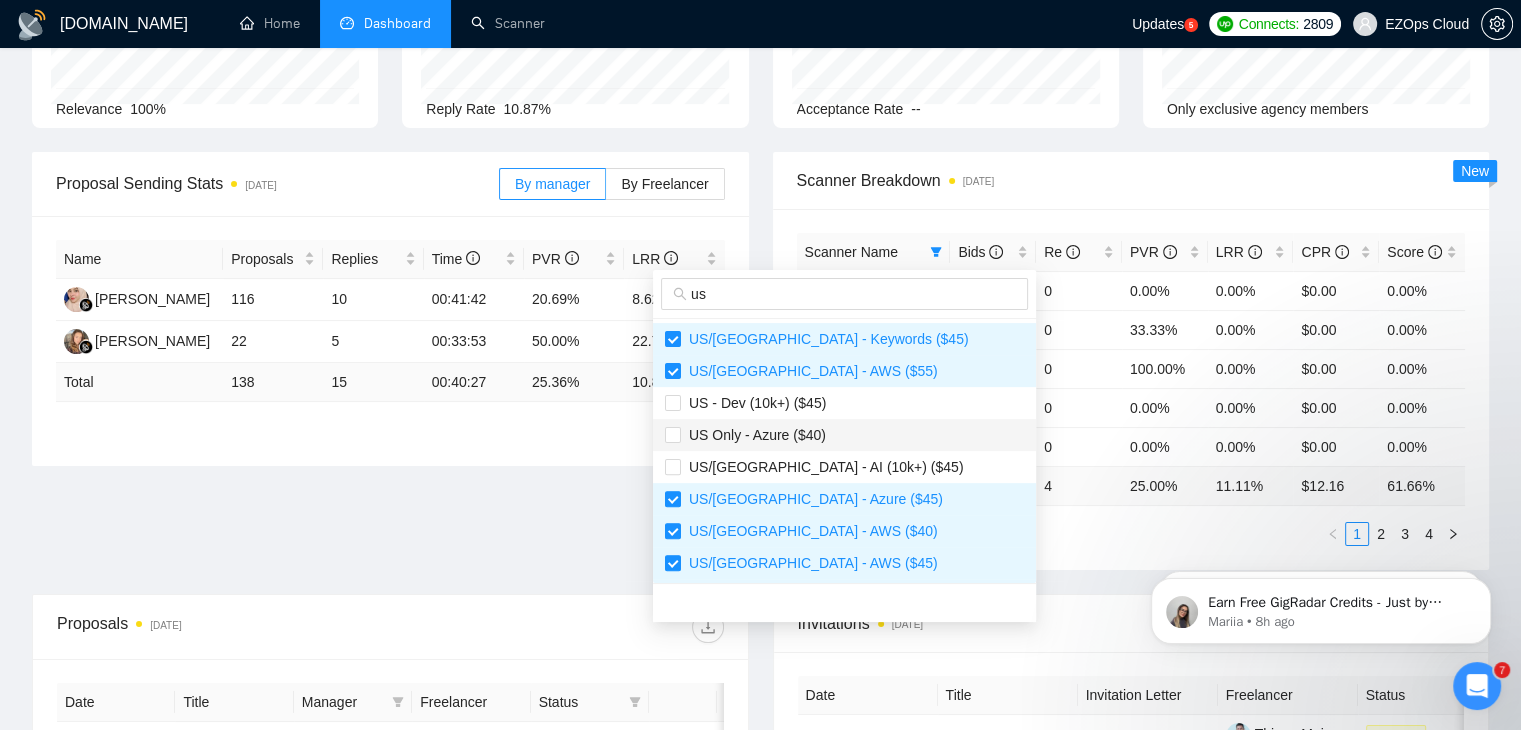 click on "US Only - Azure ($40)" at bounding box center (753, 435) 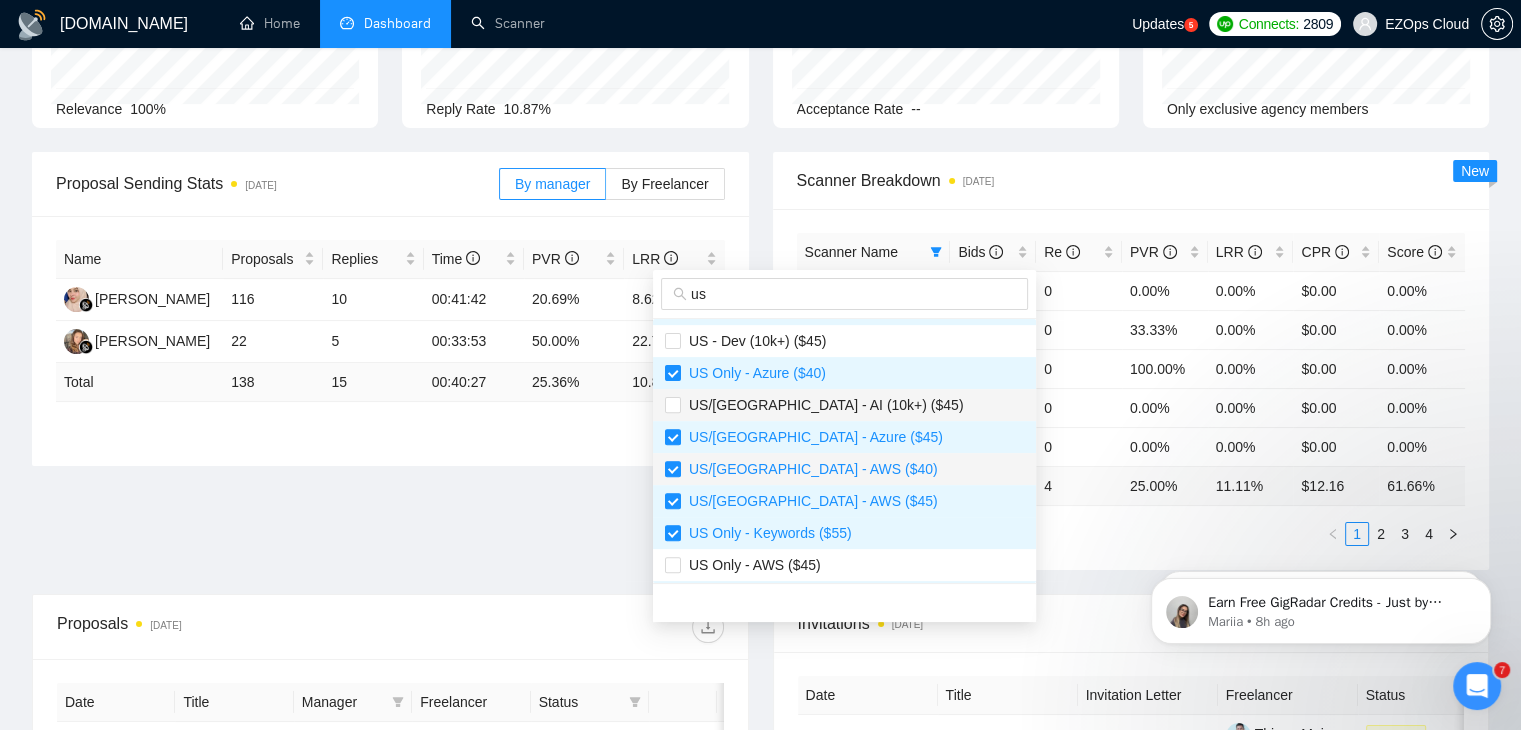 scroll, scrollTop: 896, scrollLeft: 0, axis: vertical 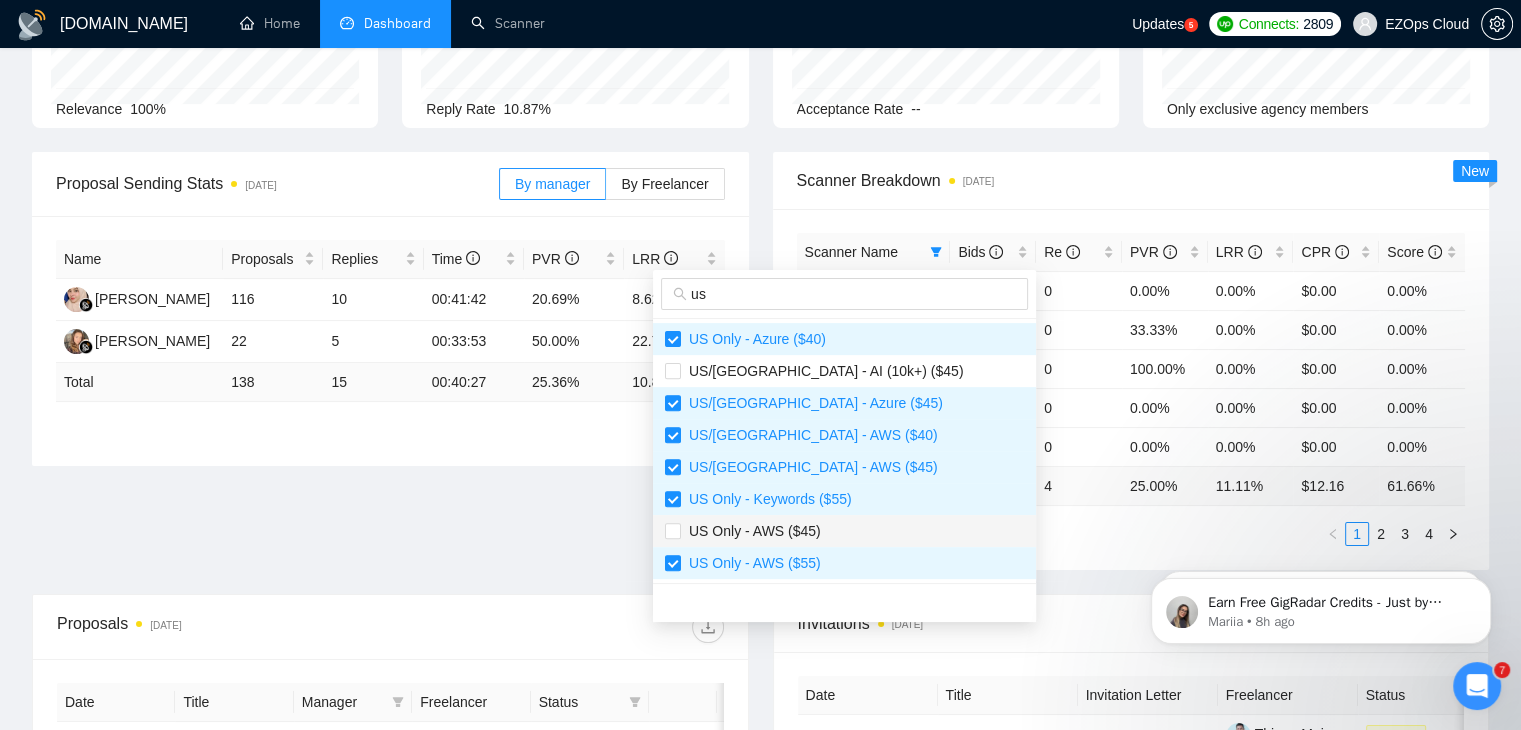 click on "US Only - AWS ($45)" at bounding box center [844, 531] 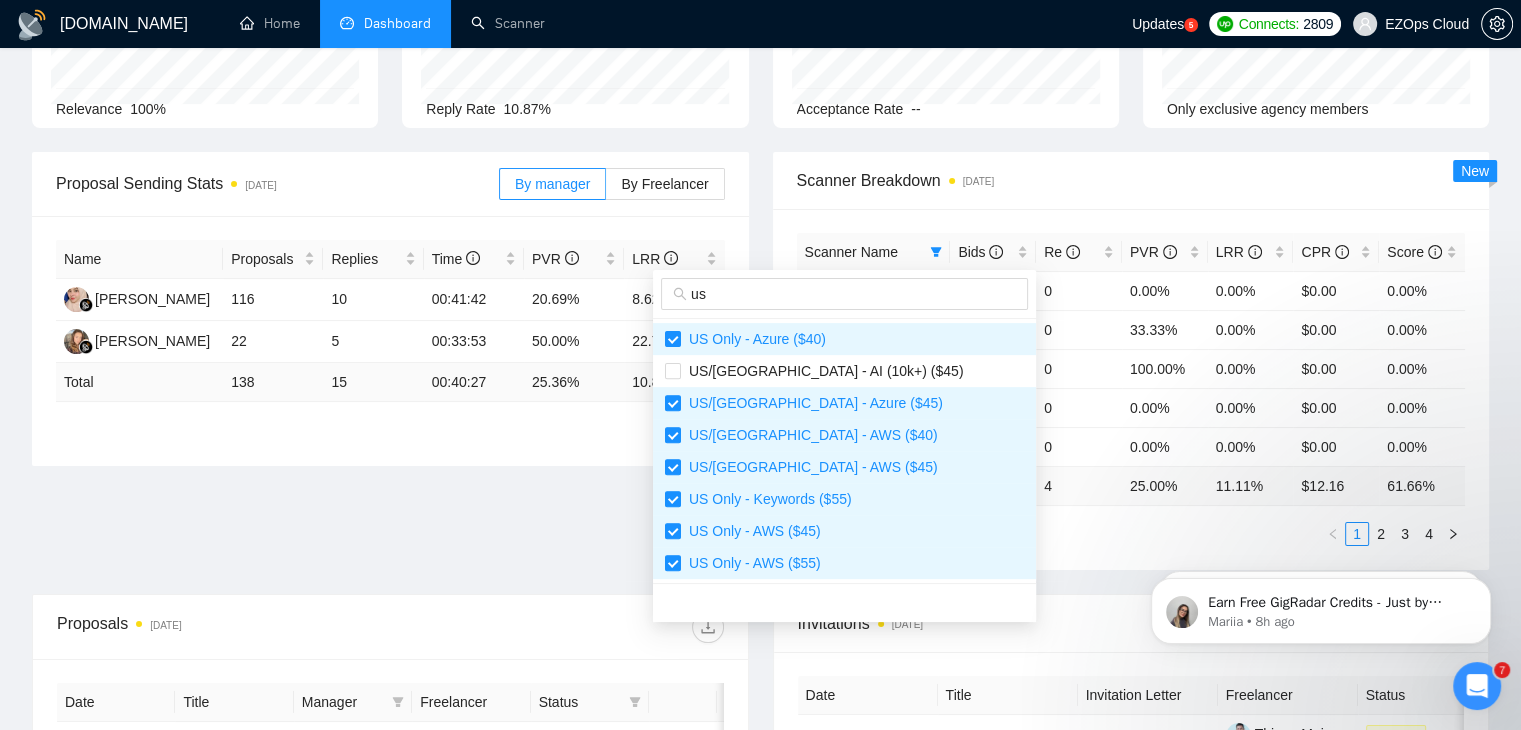 type 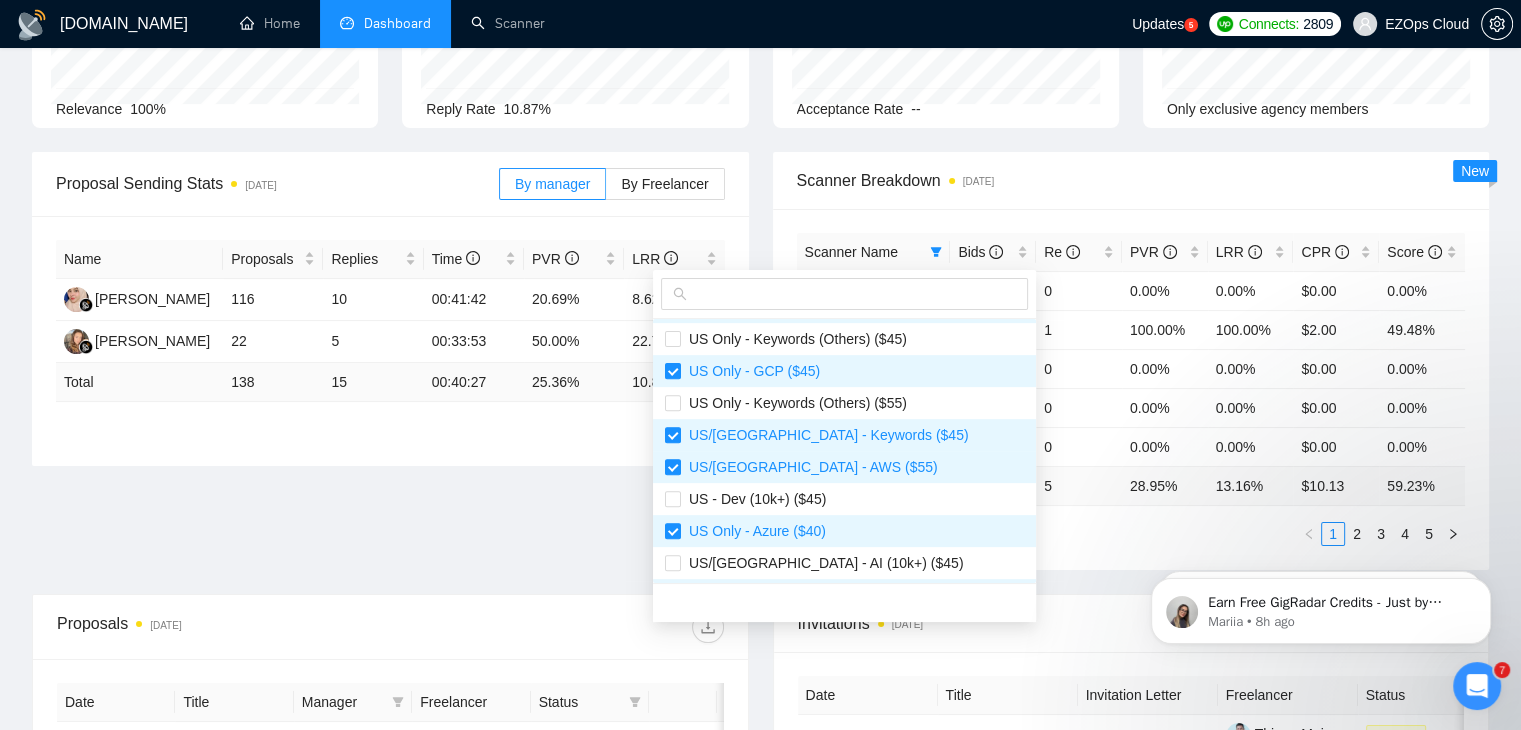 click on "Proposal Sending Stats [DATE] By manager By Freelancer Name Proposals Replies Time   PVR   LRR   Ainun Jariah 116 10 00:41:42 20.69% 8.62% [PERSON_NAME] 22 5 00:33:53 50.00% 22.73% Total 138 15 00:40:27 25.36 % 10.87 % 1 Scanner Breakdown [DATE] Scanner Name Bids   Re   PVR   LRR   CPR   Score   US Only - Keywords ($45) 1 0 0.00% 0.00% $0.00 0.00% US Only - AWS ($40) 1 1 100.00% 100.00% $2.00 49.48% US Only - Azure ($45) 0 0 0.00% 0.00% $0.00 0.00% US Only - GCP ($55) 0 0 0.00% 0.00% $0.00 0.00% US/[GEOGRAPHIC_DATA] - GCP ($40) 0 0 0.00% 0.00% $0.00 0.00% Total 38 5 28.95 % 13.16 % $ 10.13 59.23 % 1 2 3 4 5 New" at bounding box center (760, 373) 